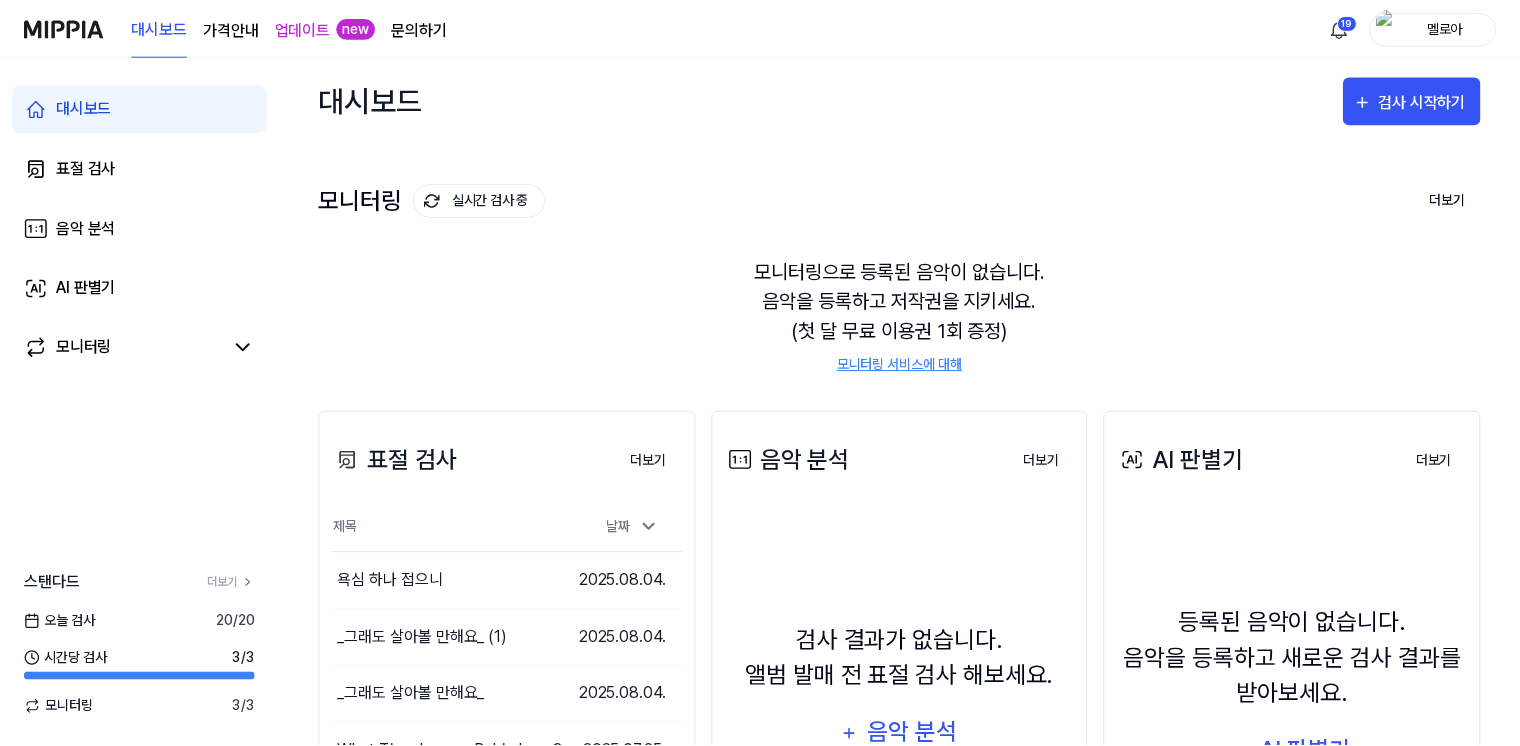 scroll, scrollTop: 0, scrollLeft: 0, axis: both 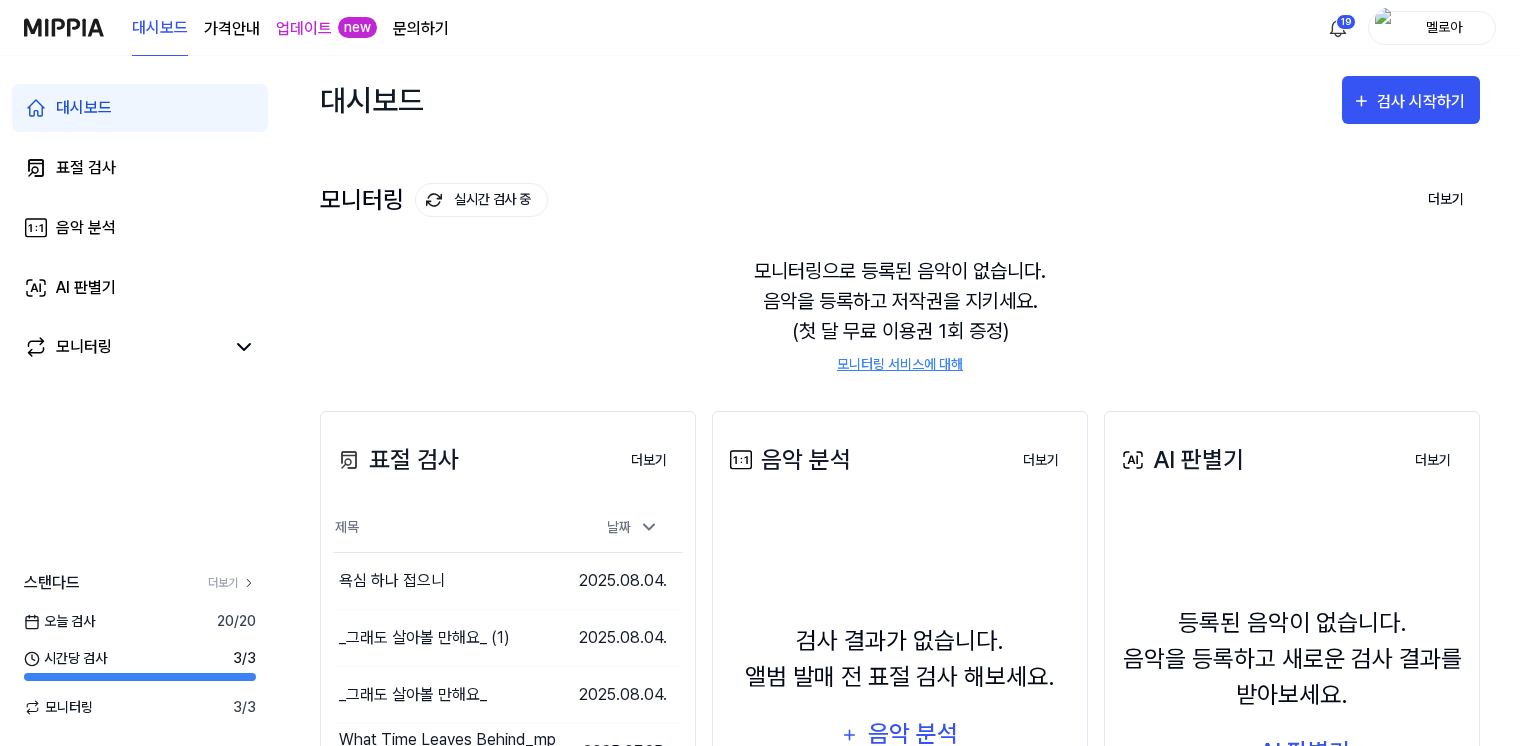 click on "검사 시작하기" at bounding box center (1423, 102) 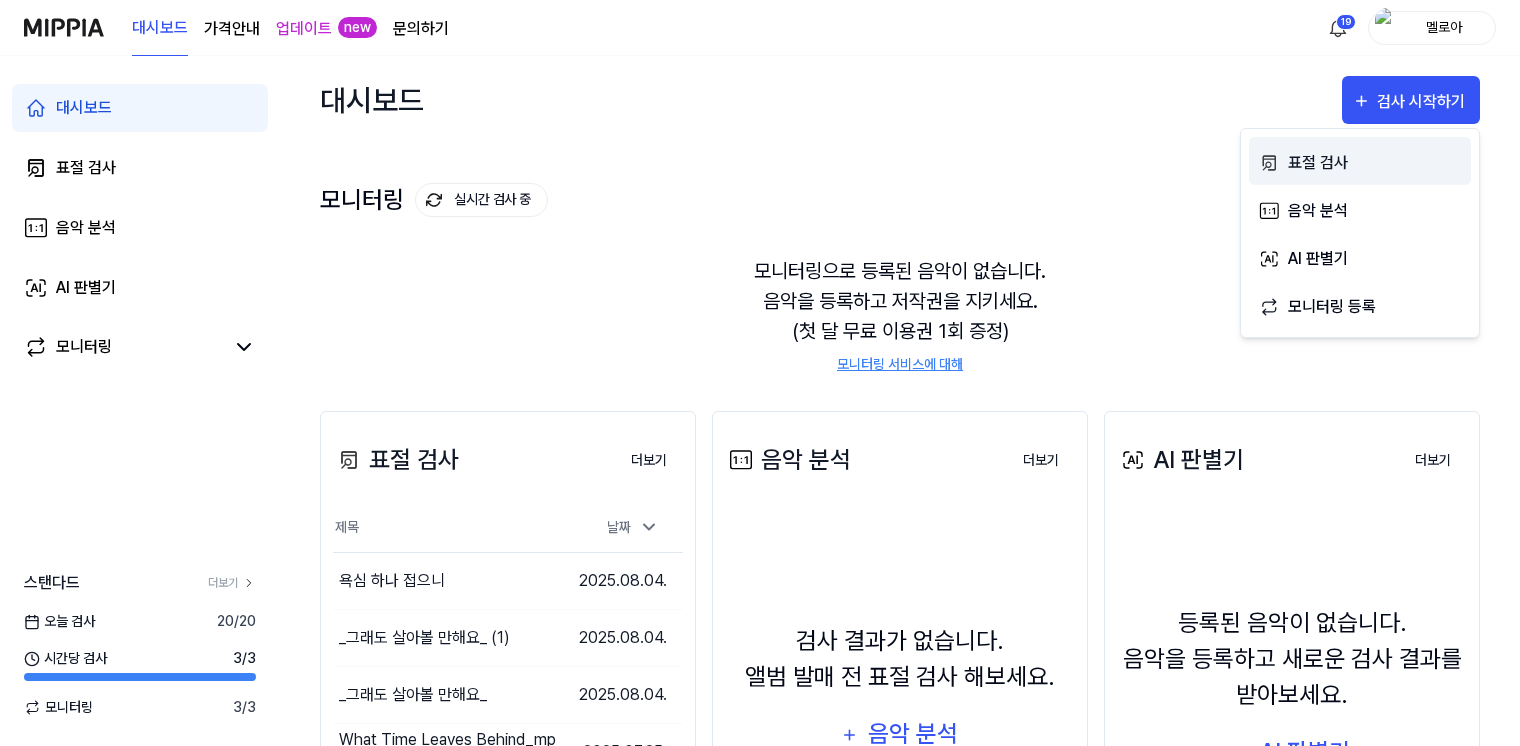 click on "표절 검사" at bounding box center (1375, 163) 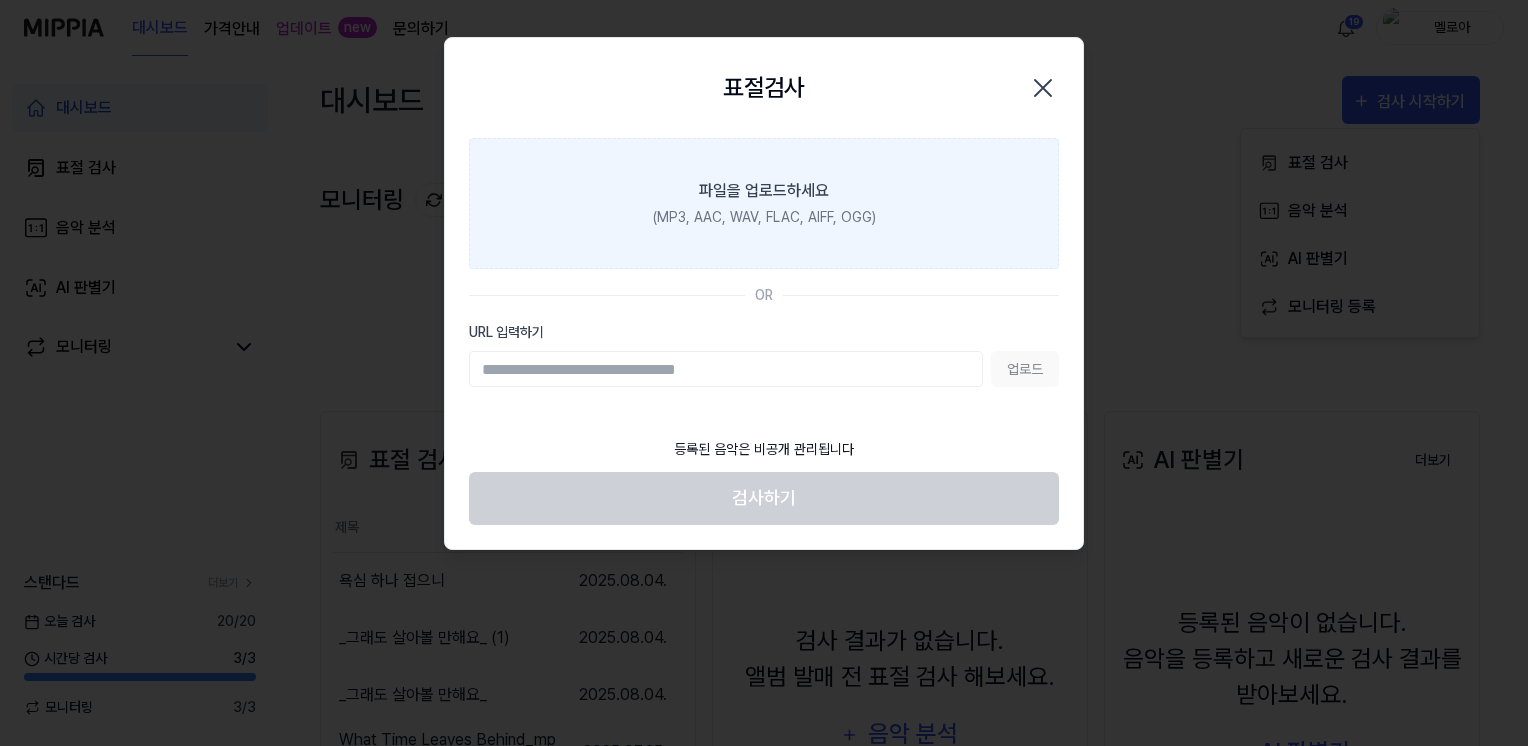 click on "(MP3, AAC, WAV, FLAC, AIFF, OGG)" at bounding box center (764, 217) 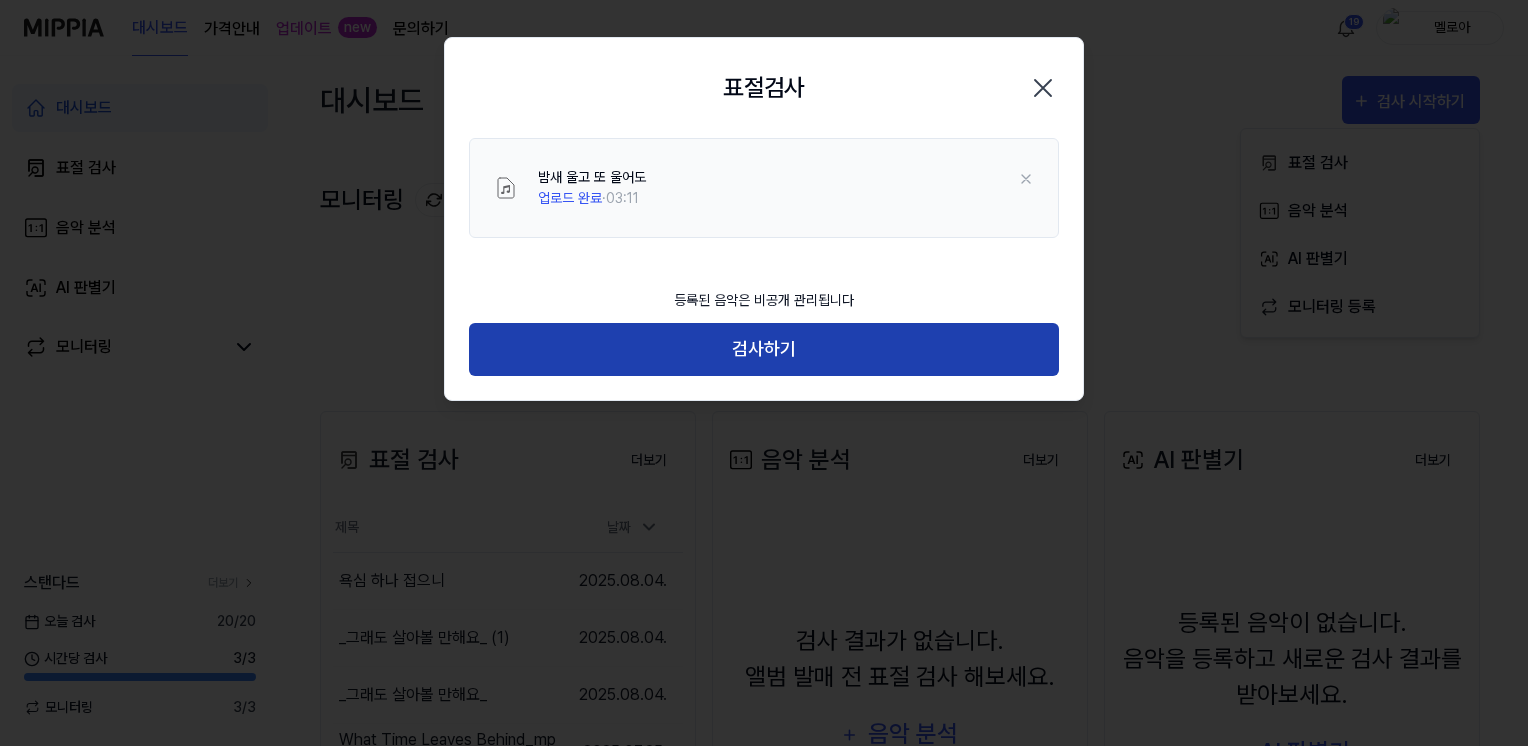 click on "검사하기" at bounding box center [764, 349] 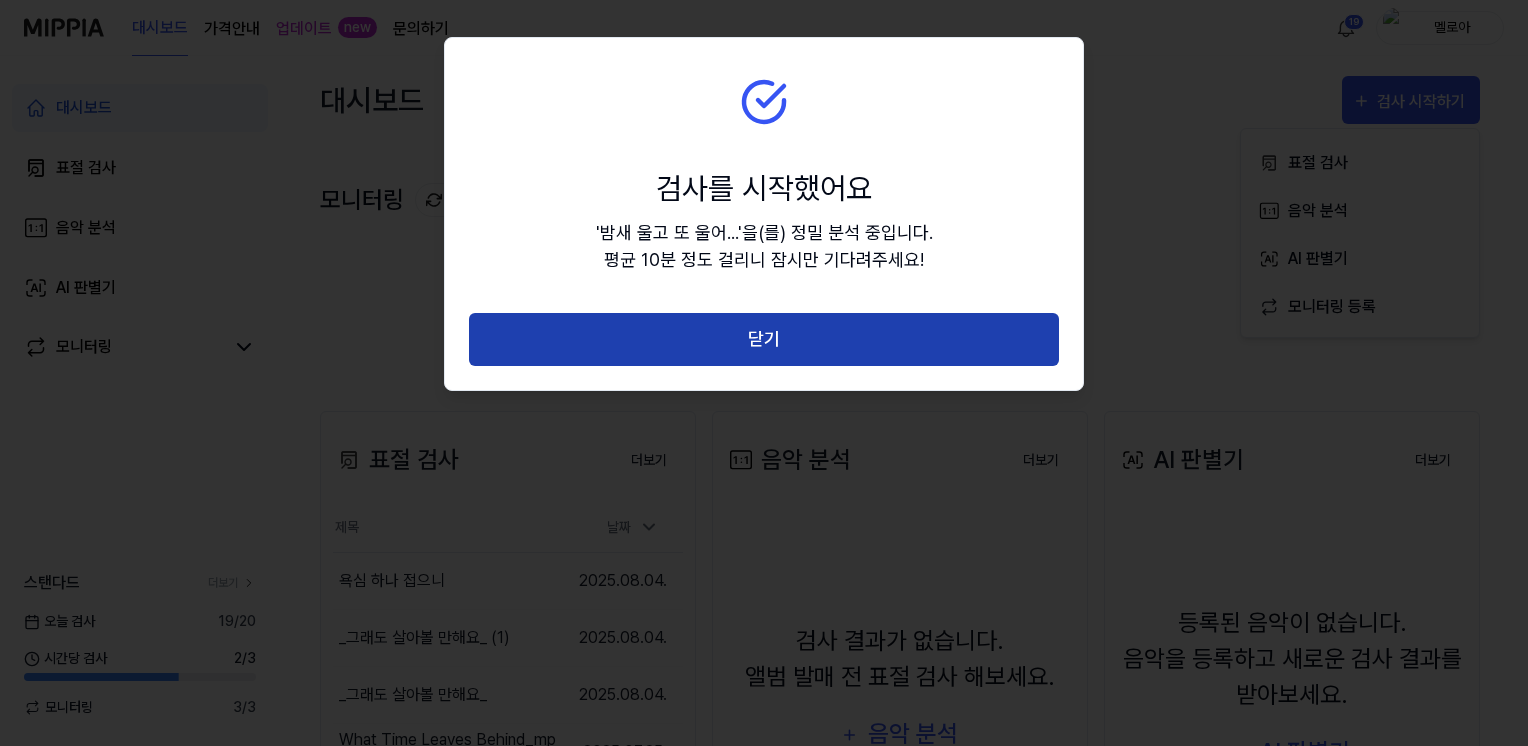 click on "닫기" at bounding box center [764, 339] 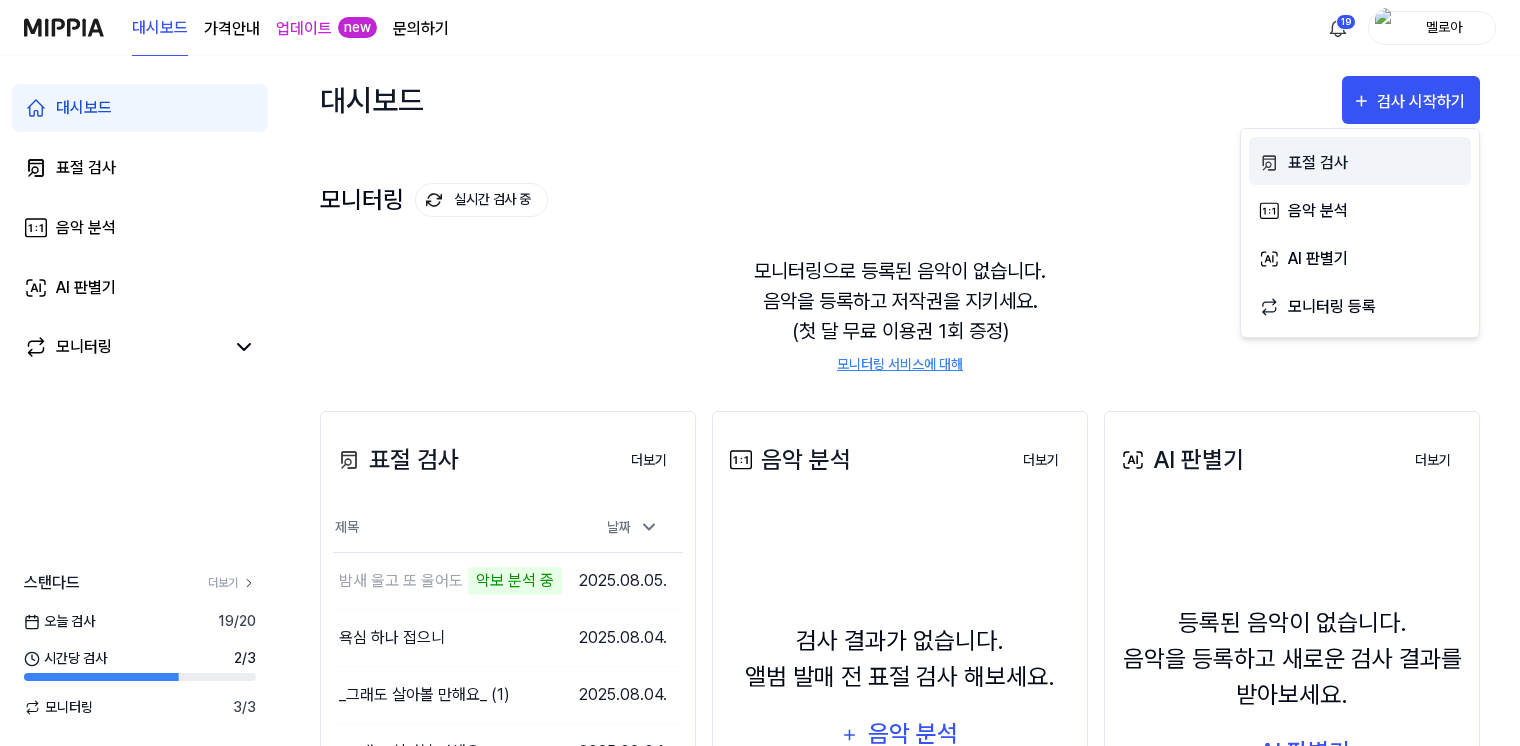 click on "표절 검사" at bounding box center (1375, 163) 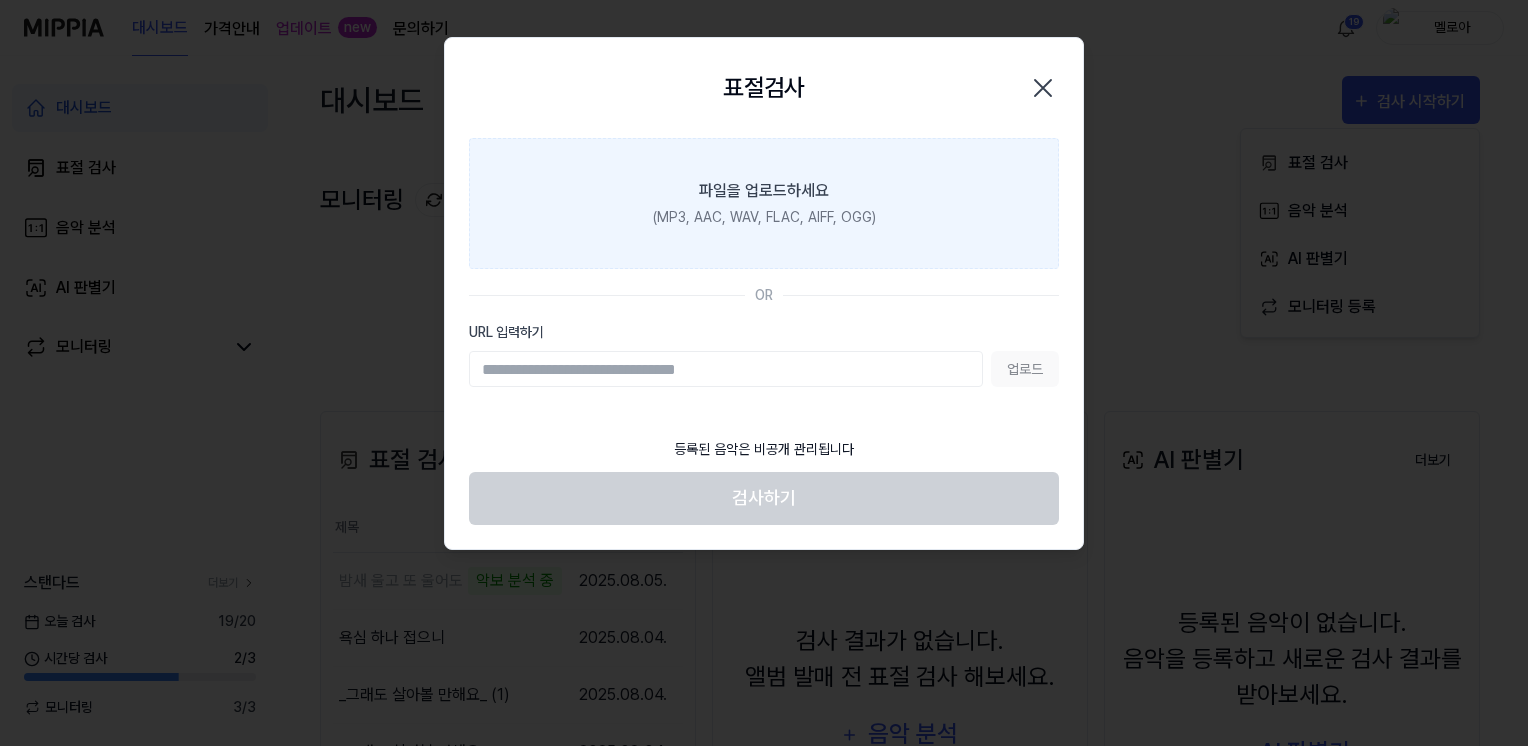 click on "파일을 업로드하세요 (MP3, AAC, WAV, FLAC, AIFF, OGG)" at bounding box center (764, 203) 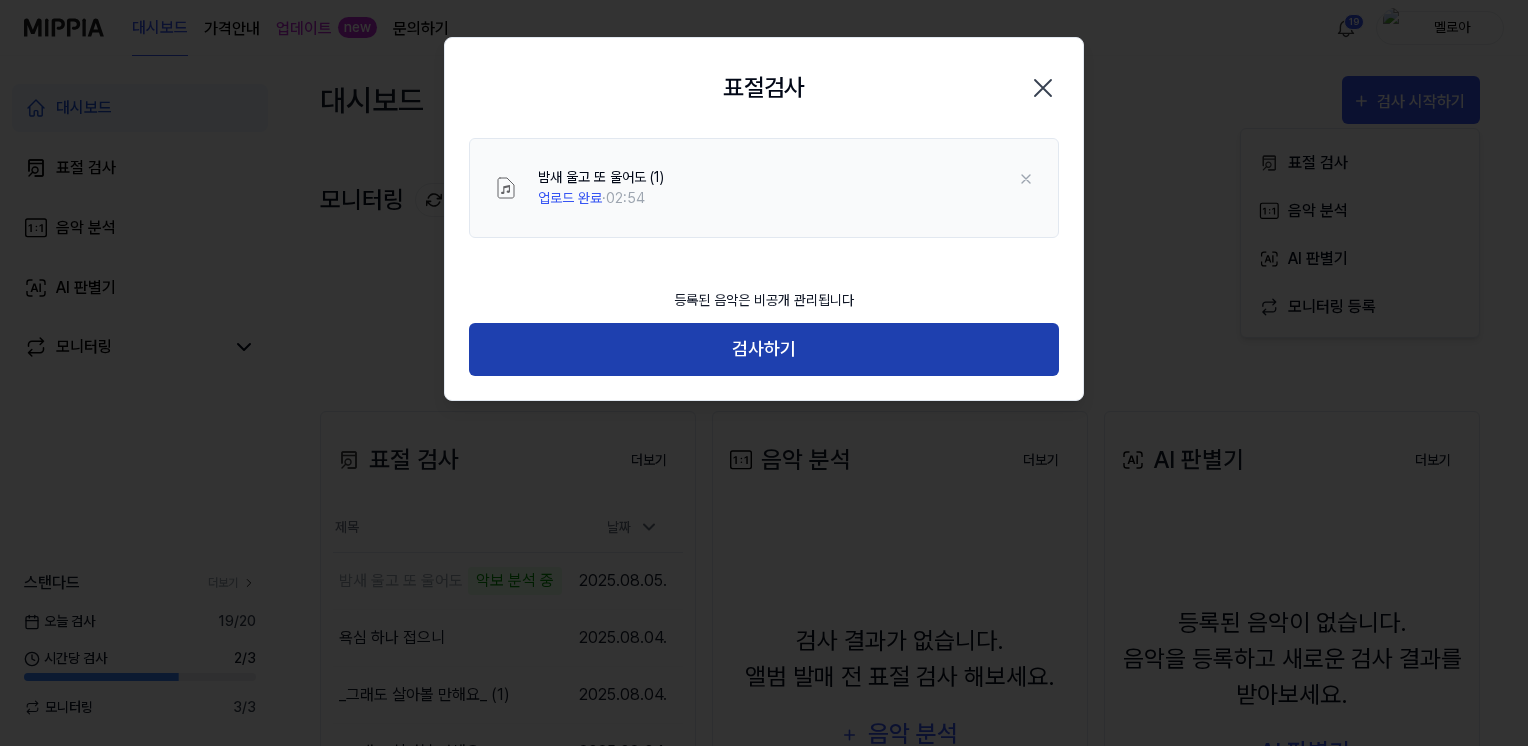 click on "검사하기" at bounding box center (764, 349) 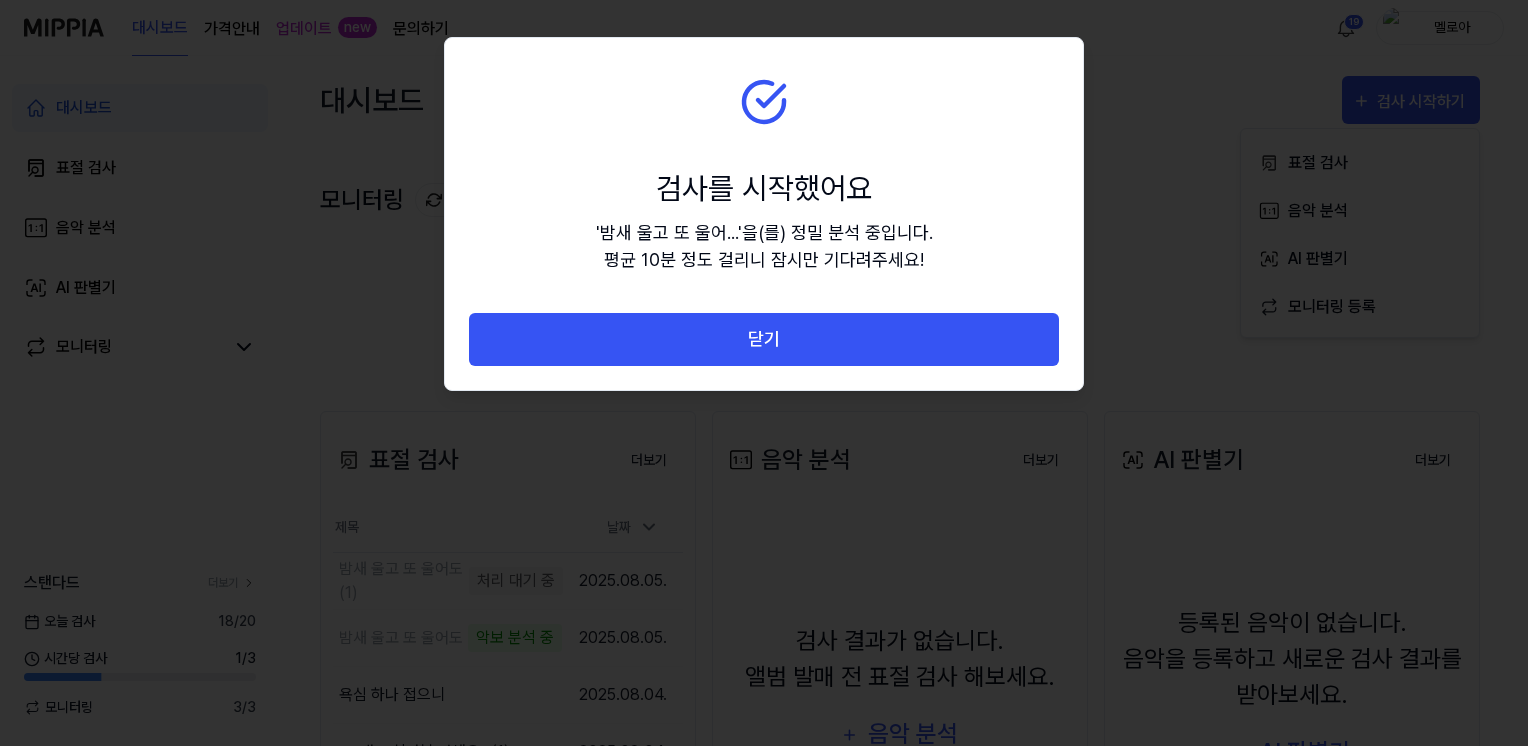 click on "닫기" at bounding box center [764, 339] 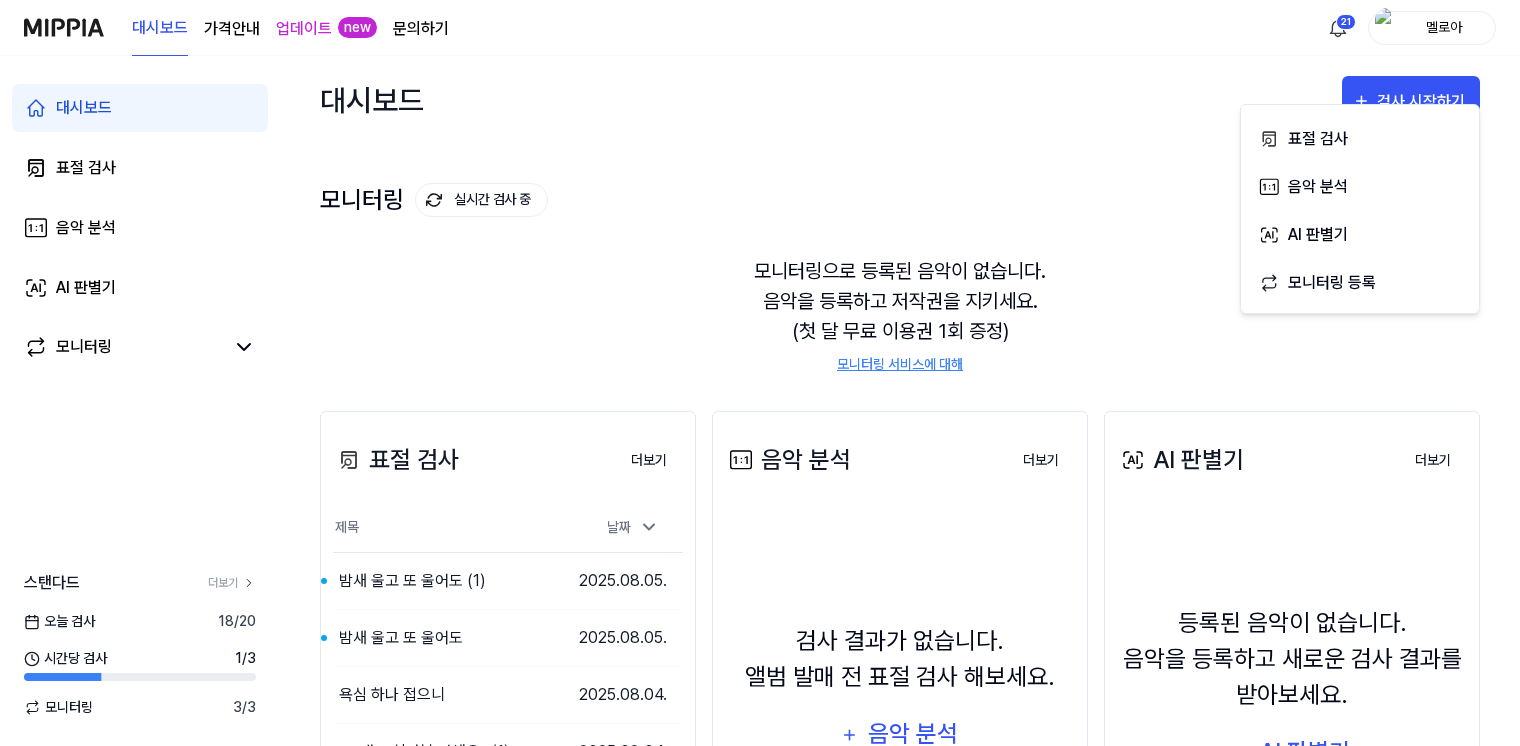 scroll, scrollTop: 100, scrollLeft: 0, axis: vertical 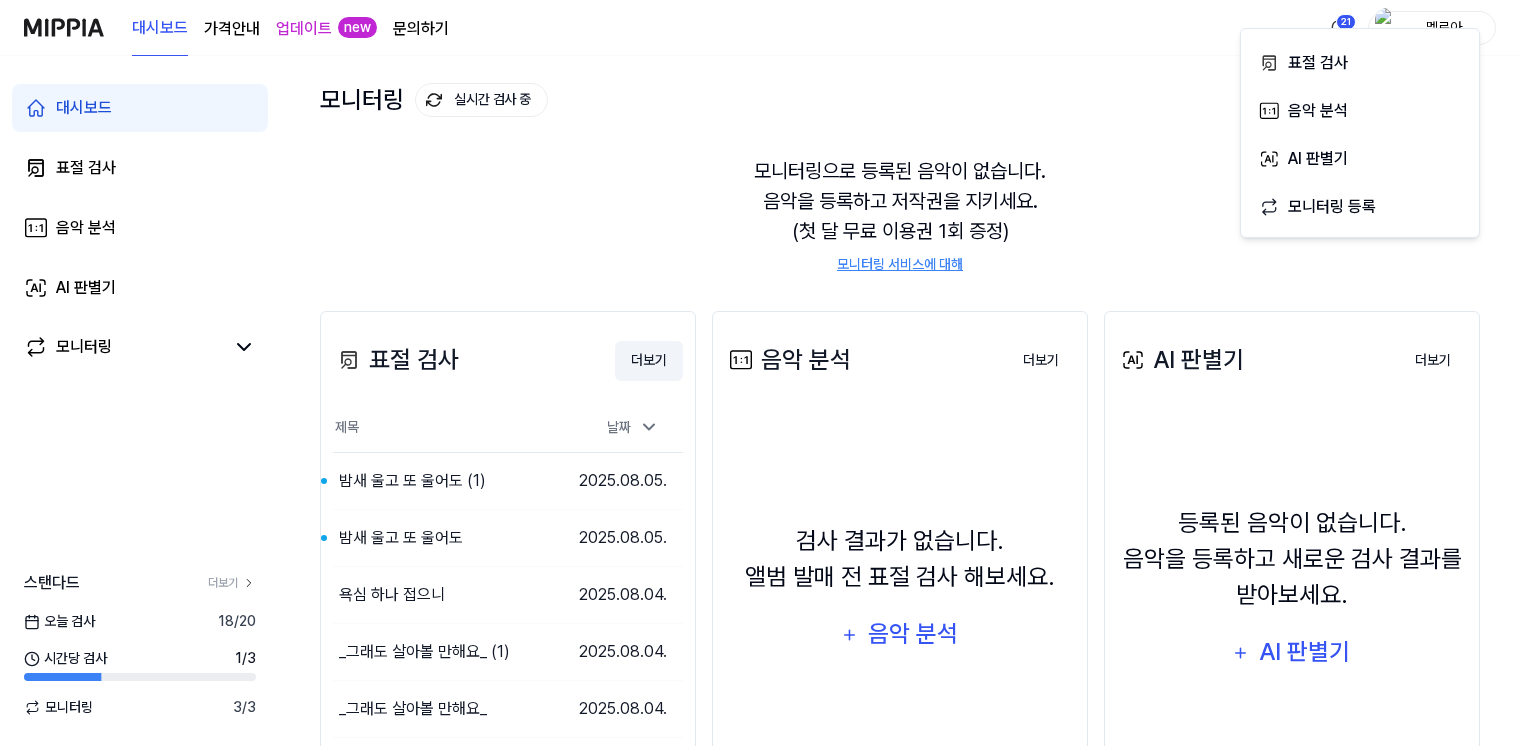 click on "더보기" at bounding box center [649, 361] 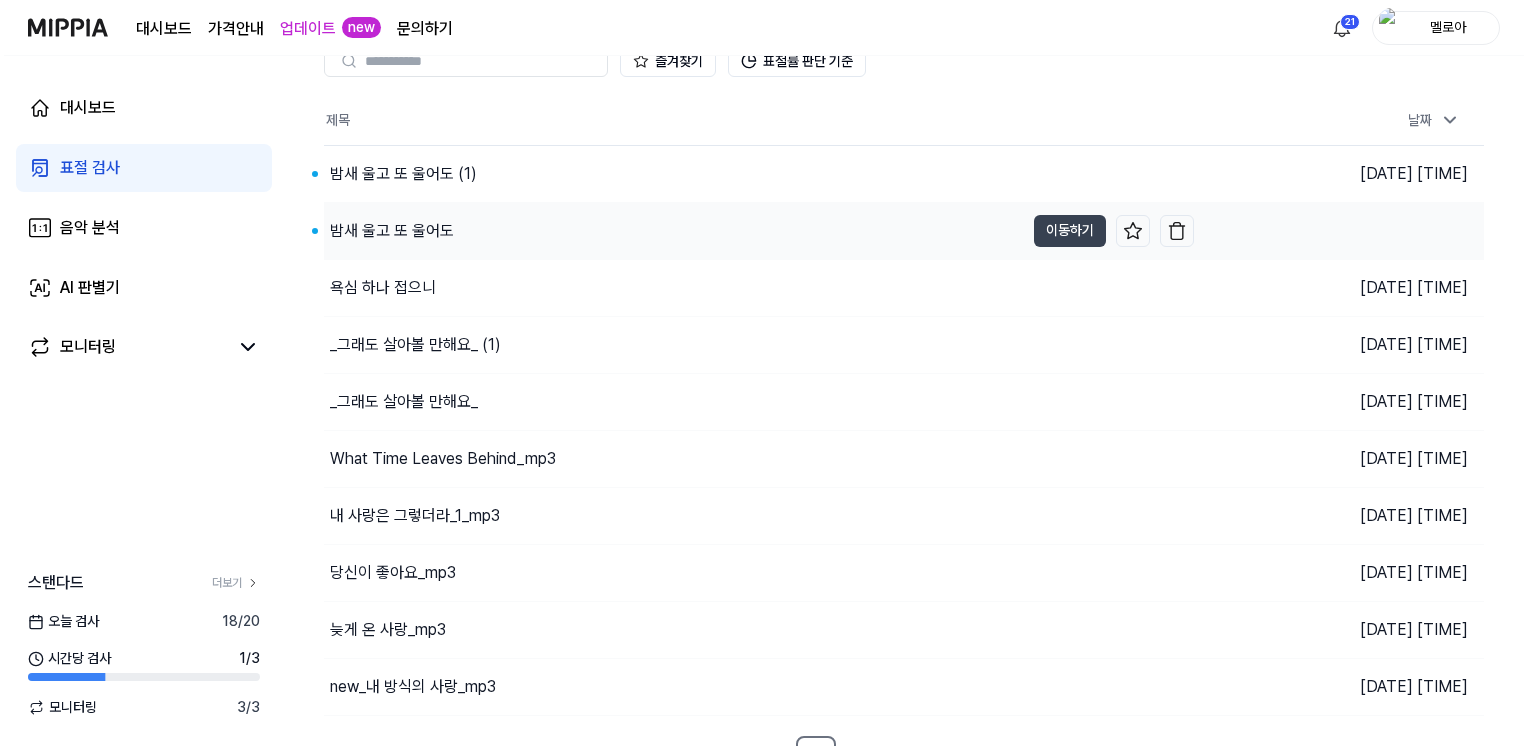 scroll, scrollTop: 0, scrollLeft: 0, axis: both 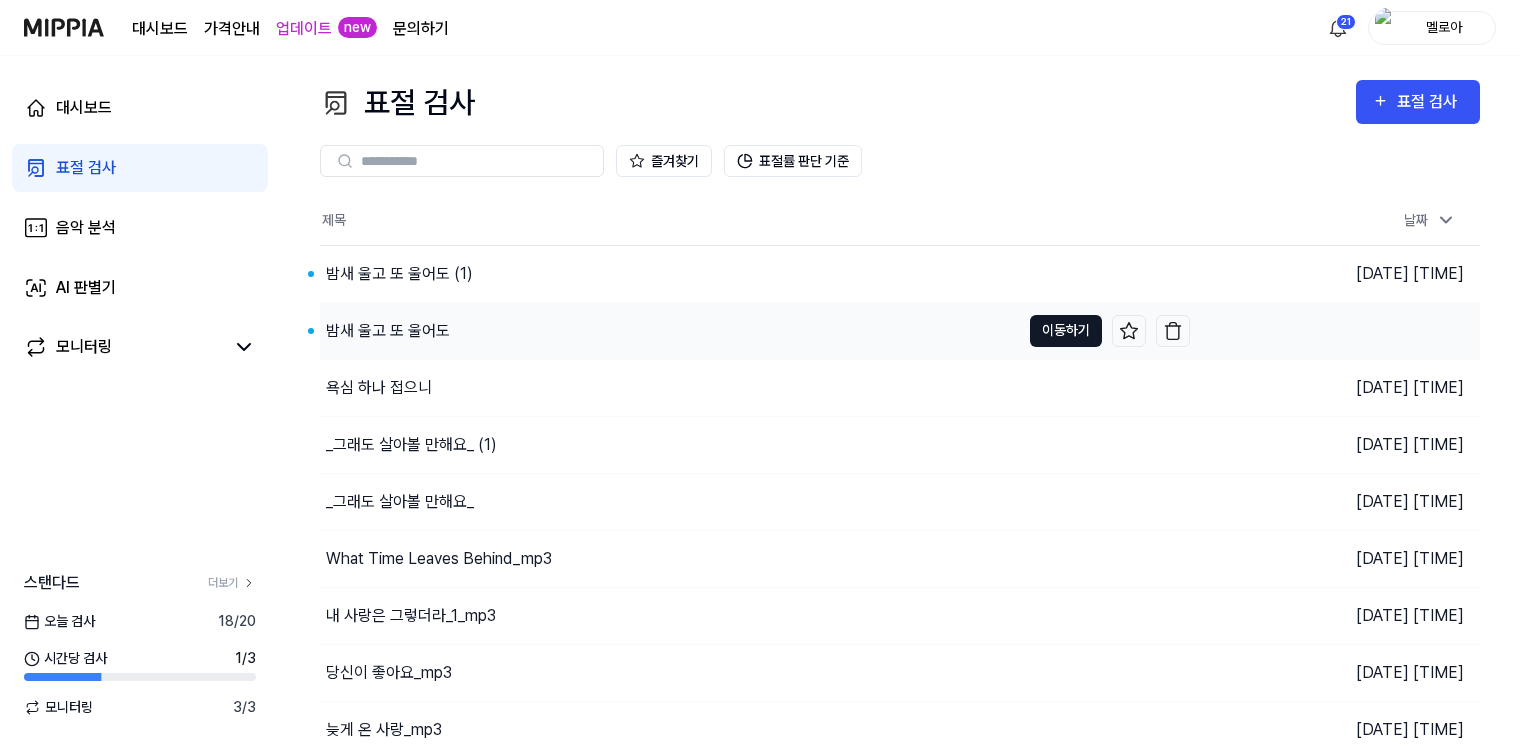 click on "이동하기" at bounding box center (1066, 331) 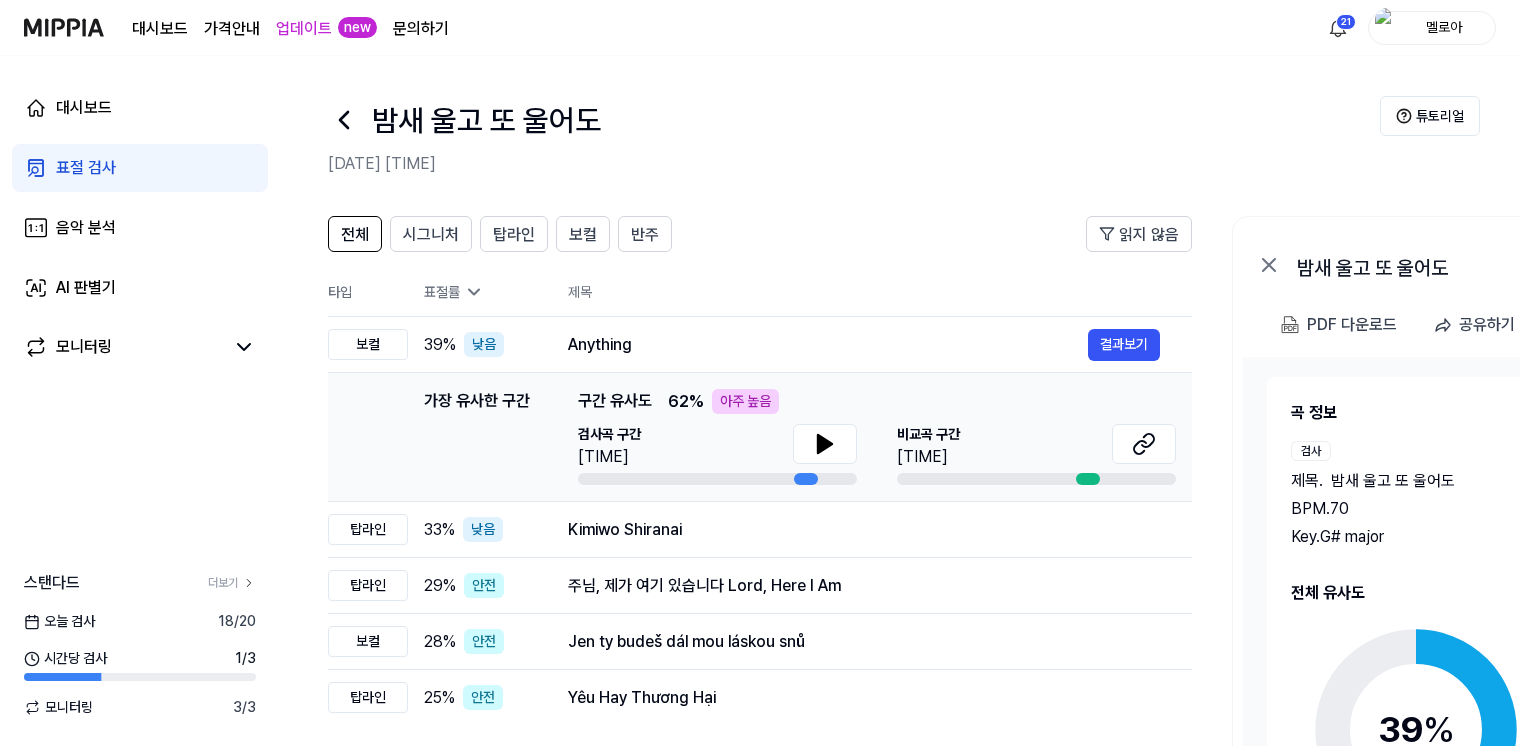 click on "밤새 울고 또 울어도" at bounding box center [1393, 481] 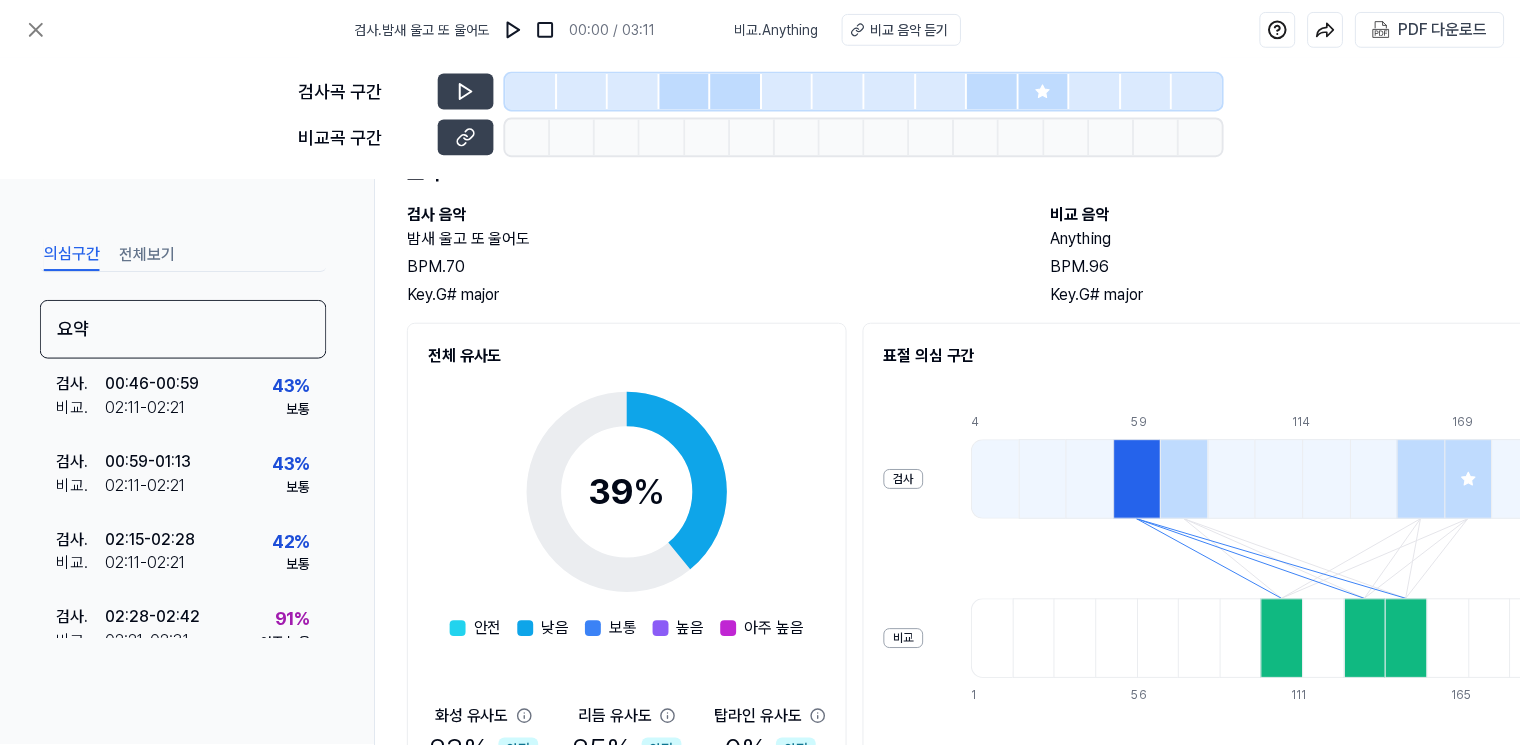 scroll, scrollTop: 324, scrollLeft: 0, axis: vertical 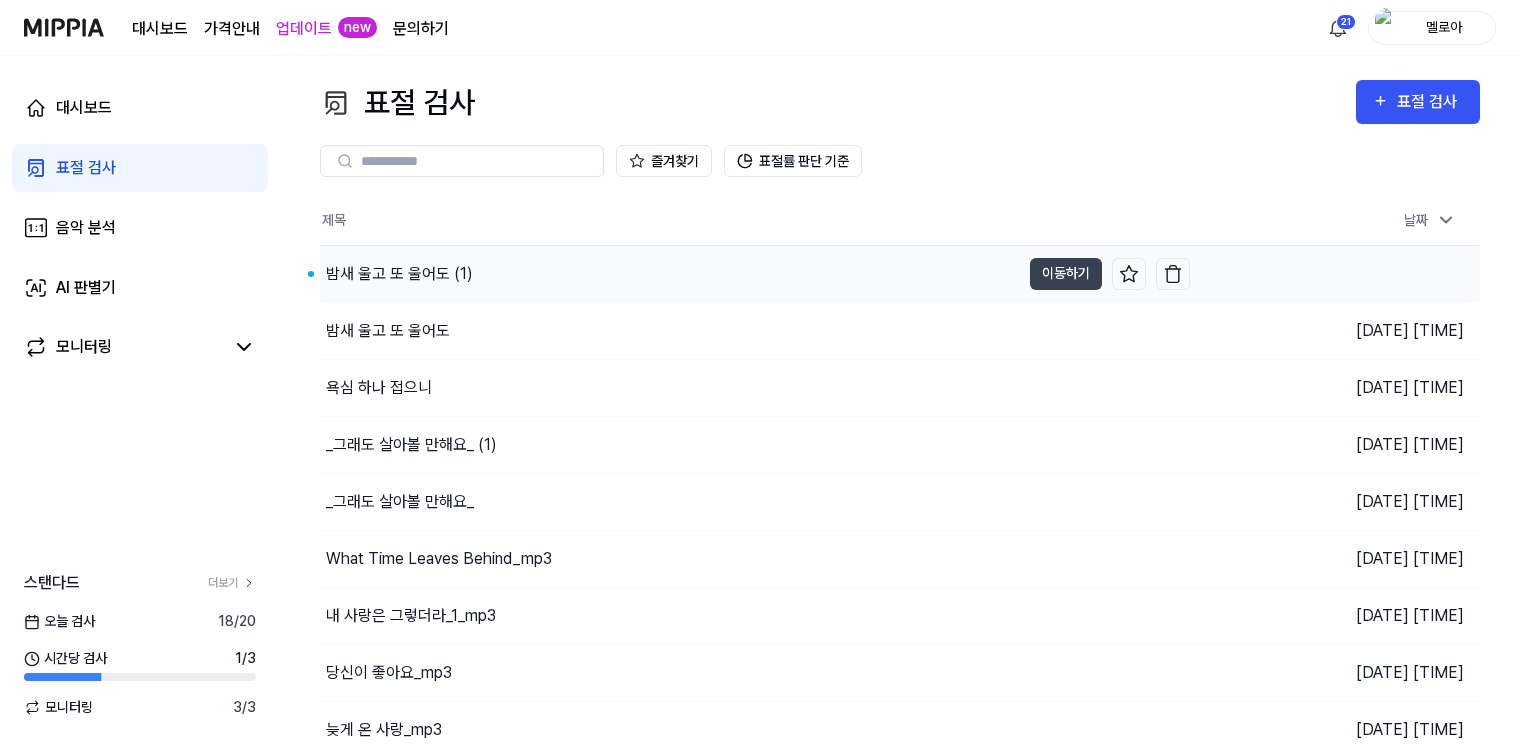 click on "밤새 울고 또 울어도 (1)" at bounding box center (399, 274) 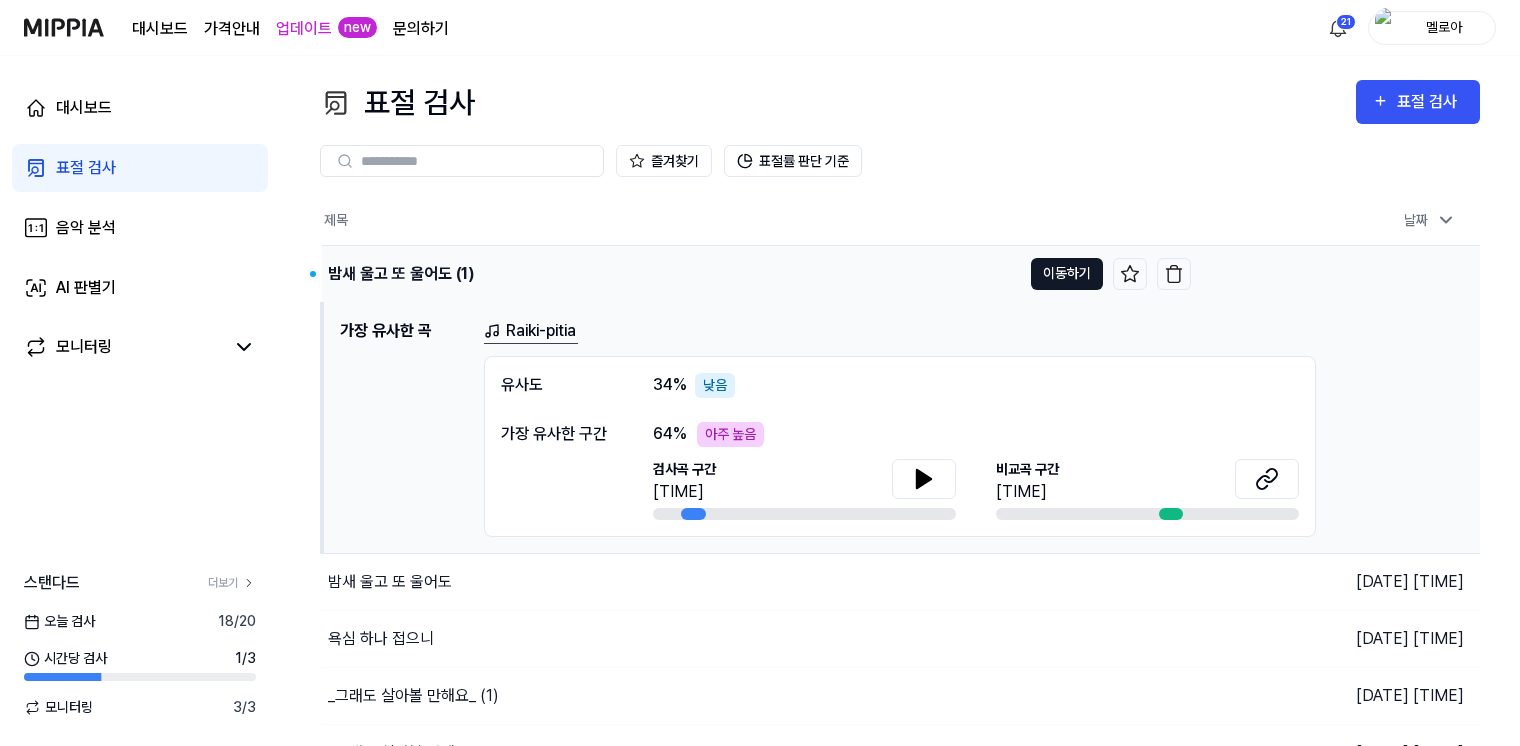 click on "이동하기" at bounding box center [1067, 274] 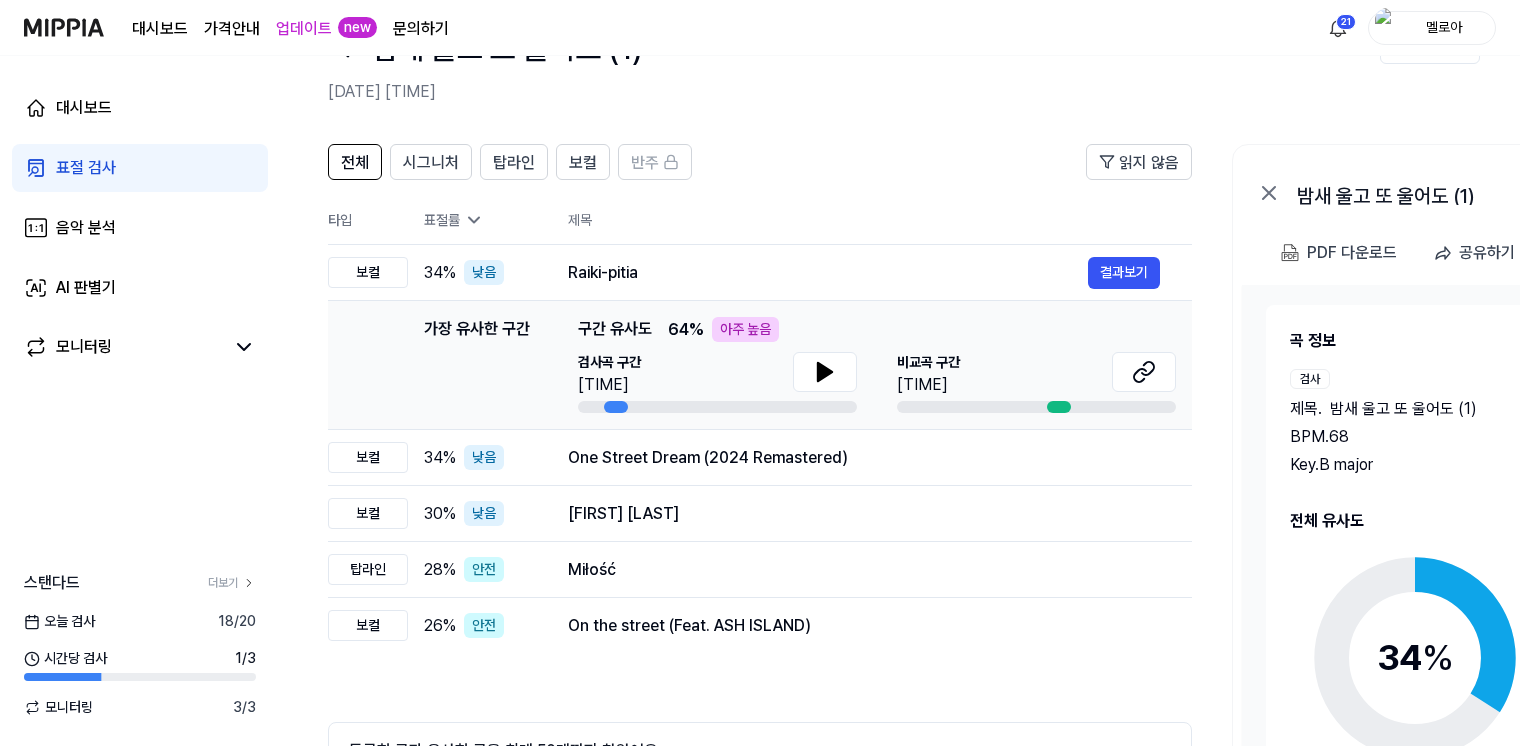 scroll, scrollTop: 100, scrollLeft: 0, axis: vertical 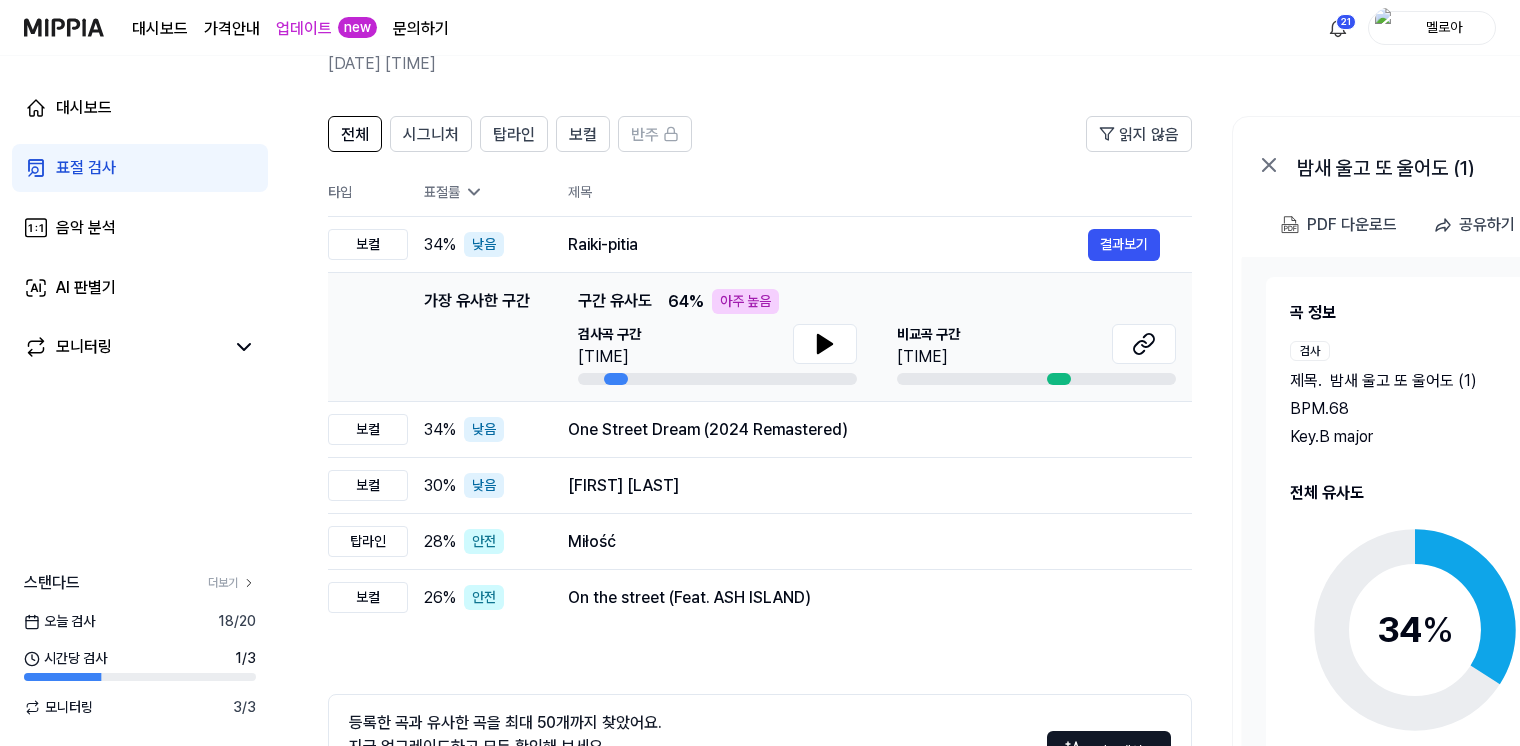 click on "검사 제목 . 밤새 울고 또 울어도 (1) BPM.  68 Key.  B major" at bounding box center (1408, 395) 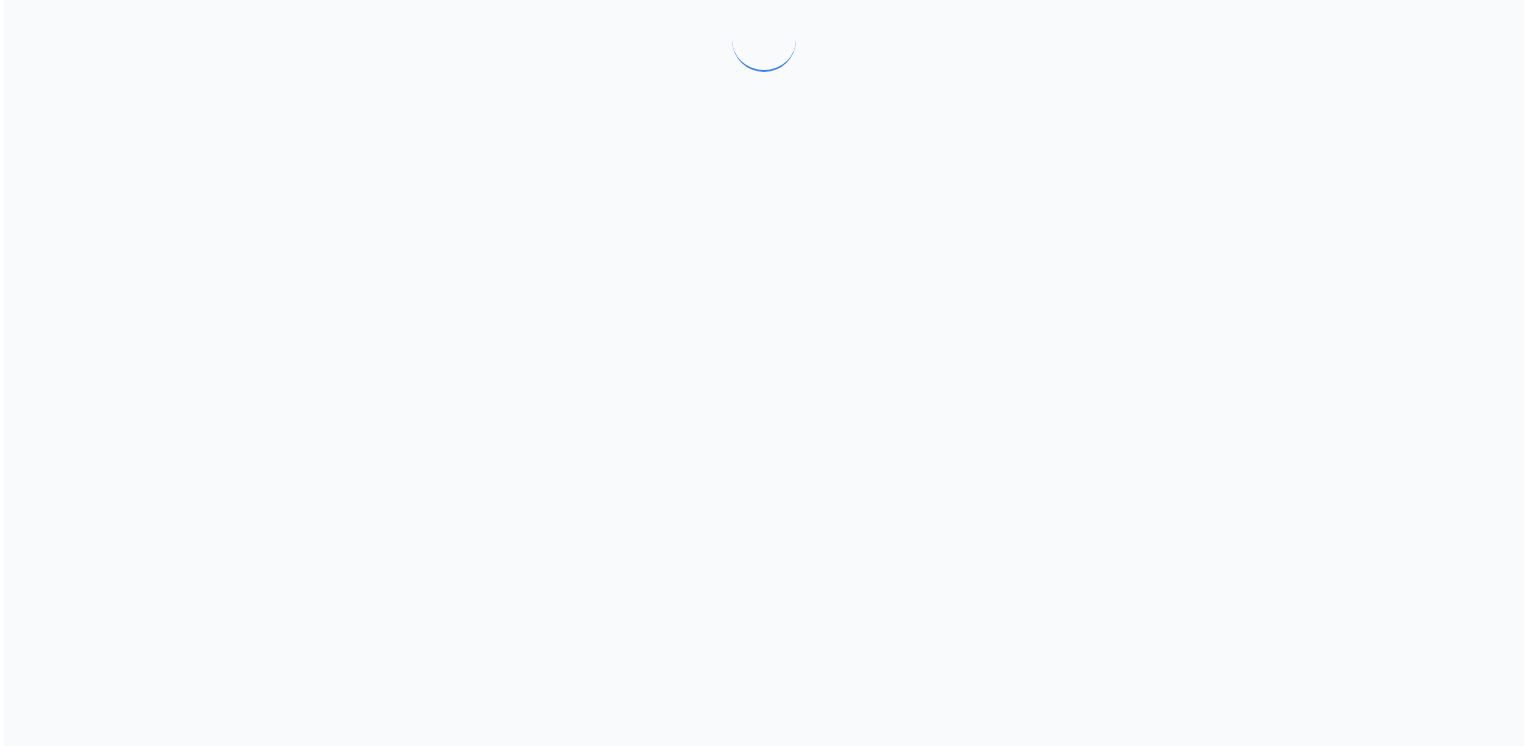 scroll, scrollTop: 0, scrollLeft: 0, axis: both 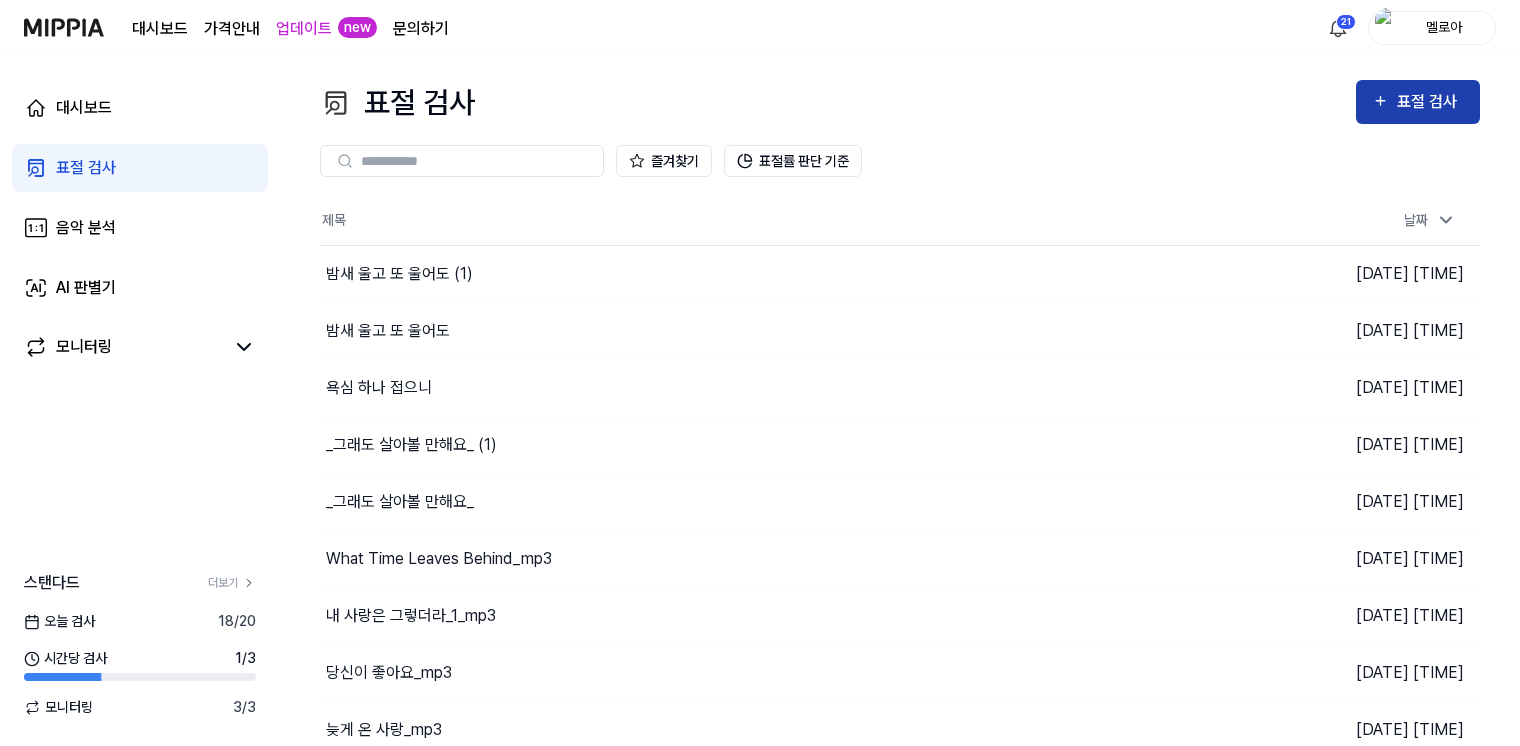 click on "표절 검사" at bounding box center [1418, 102] 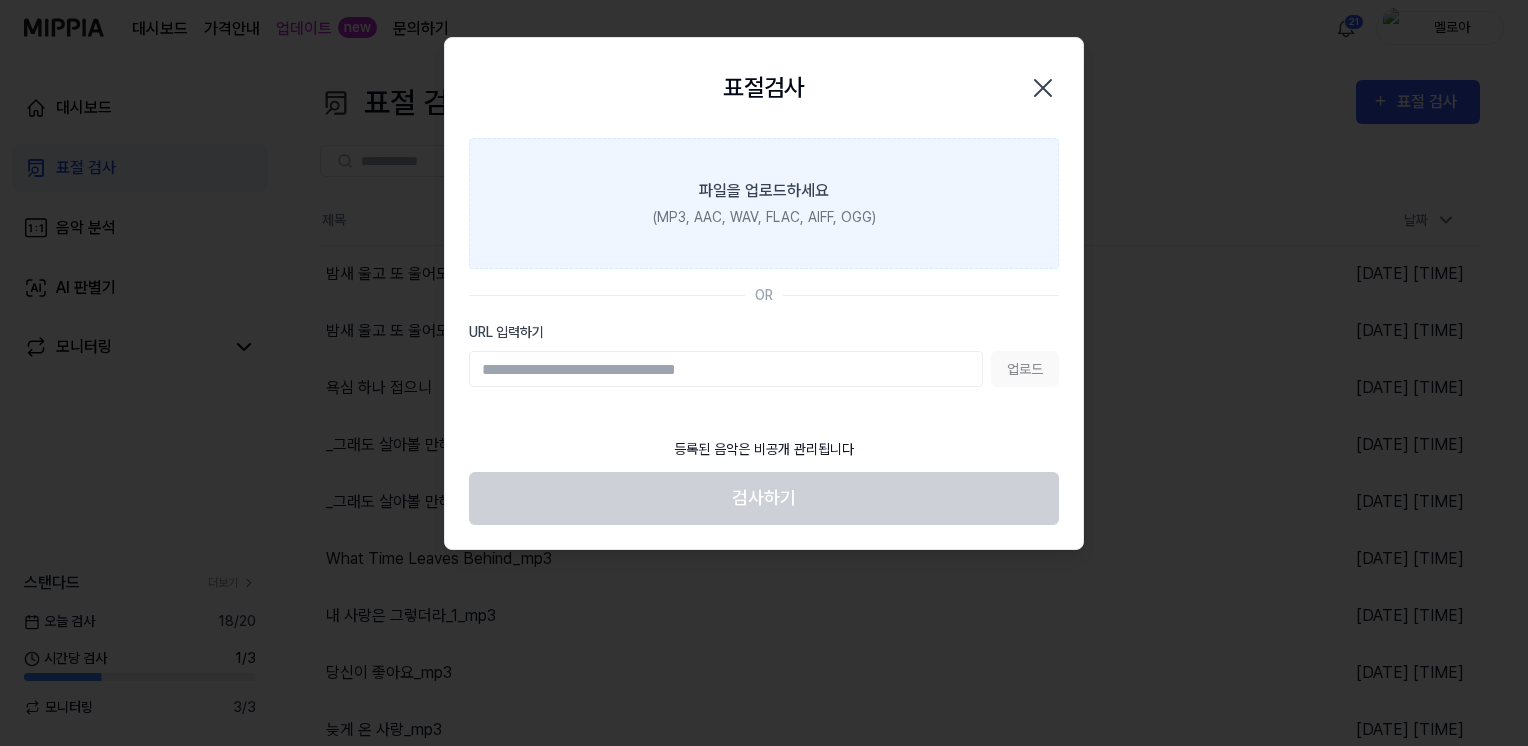 click on "파일을 업로드하세요 (MP3, AAC, WAV, FLAC, AIFF, OGG)" at bounding box center (764, 203) 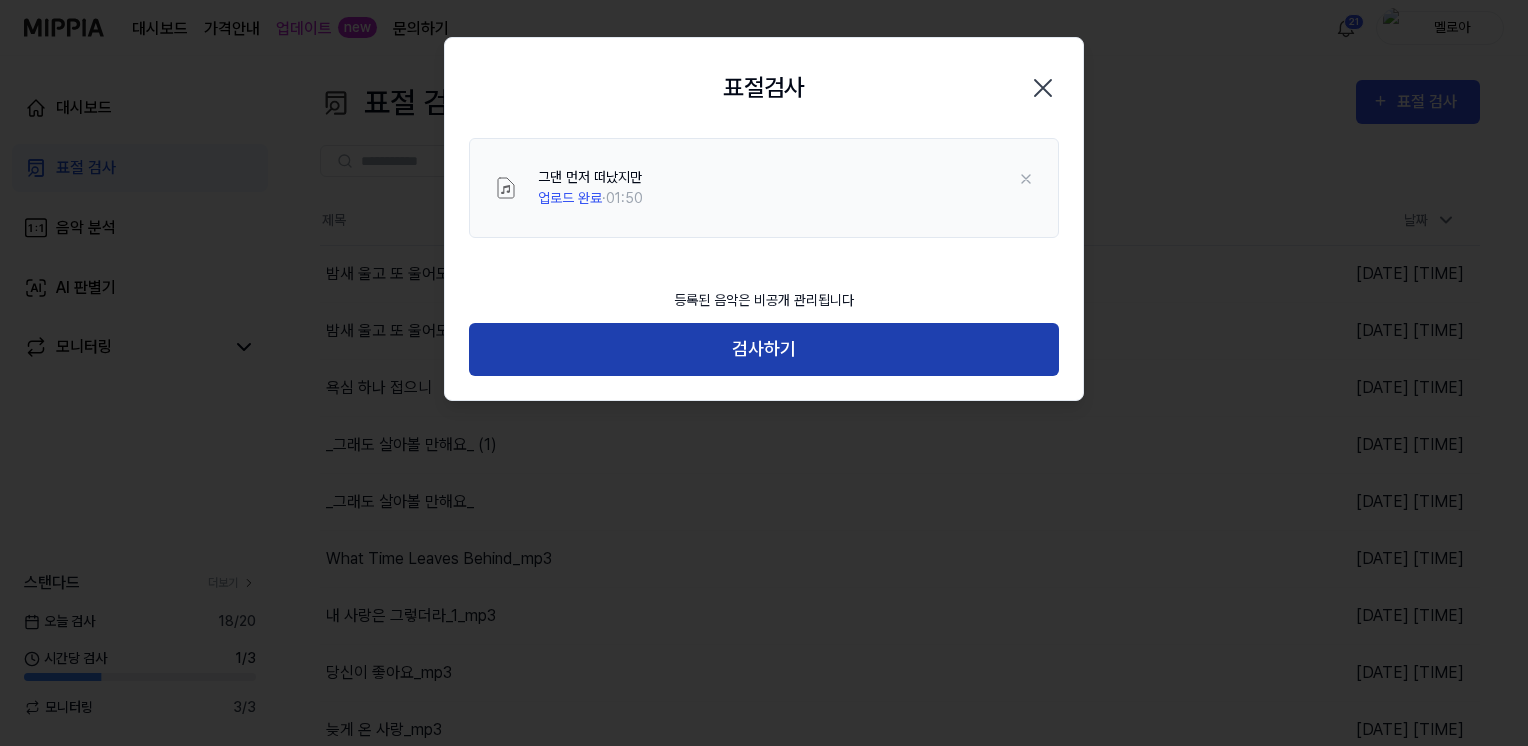 click on "검사하기" at bounding box center [764, 349] 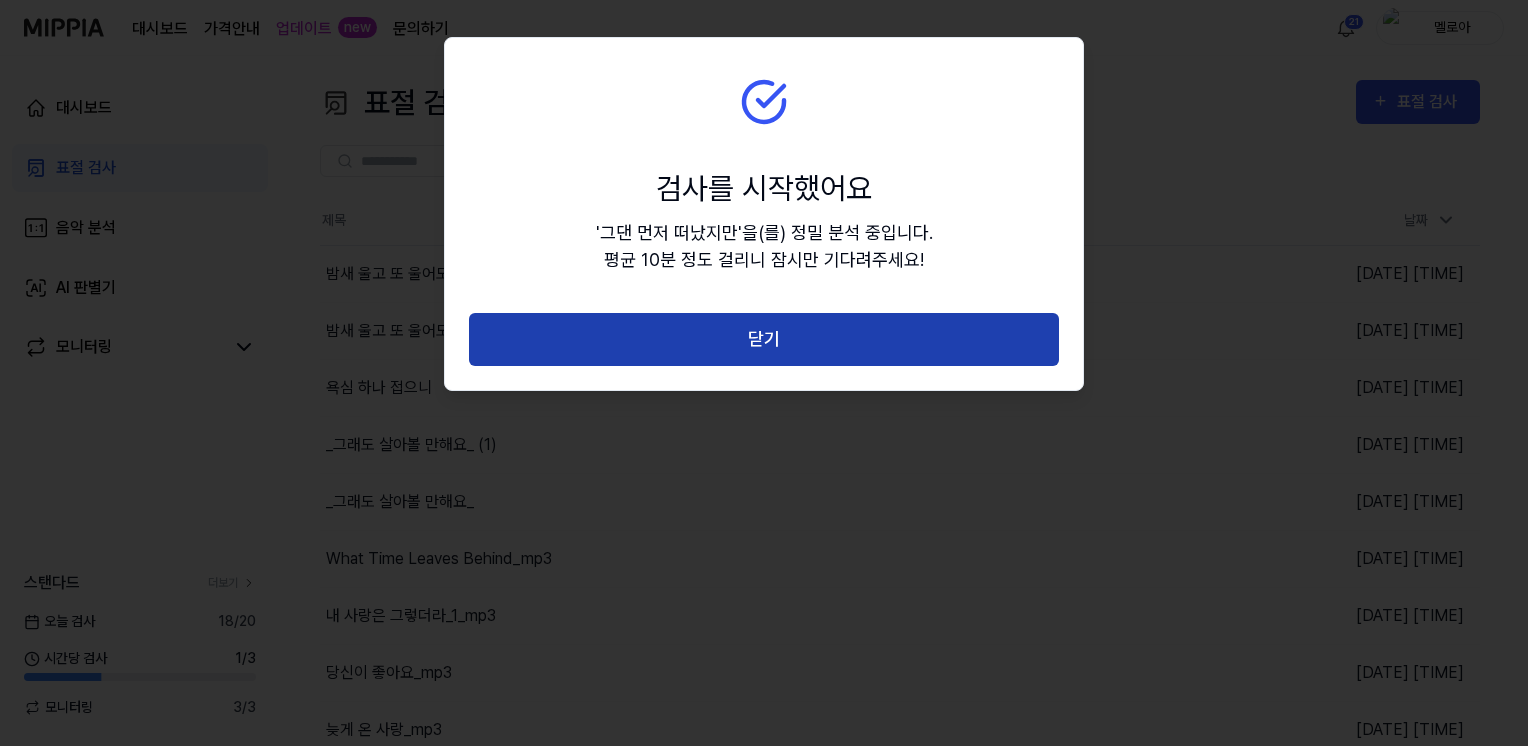 click on "닫기" at bounding box center [764, 339] 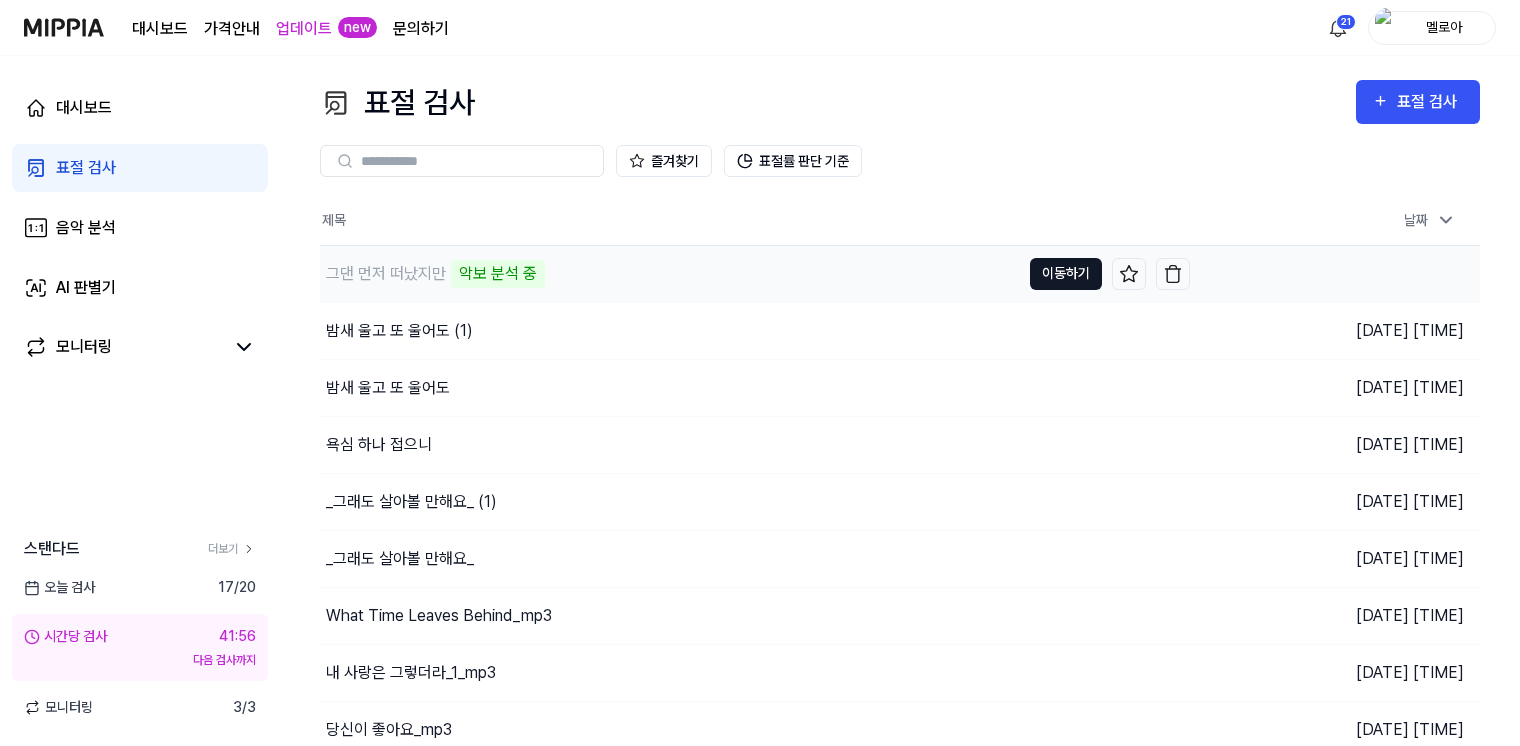 click on "이동하기" at bounding box center (1066, 274) 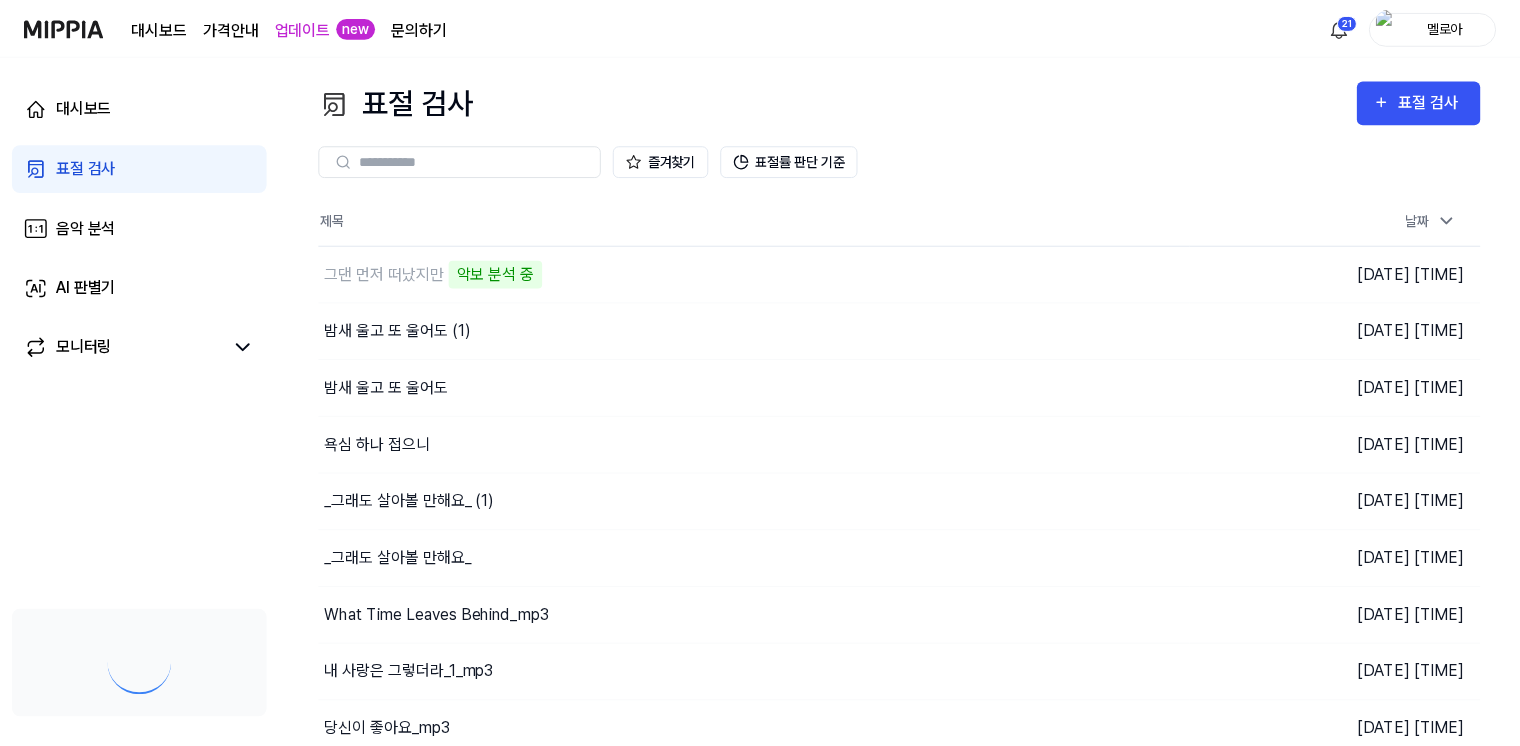 scroll, scrollTop: 0, scrollLeft: 0, axis: both 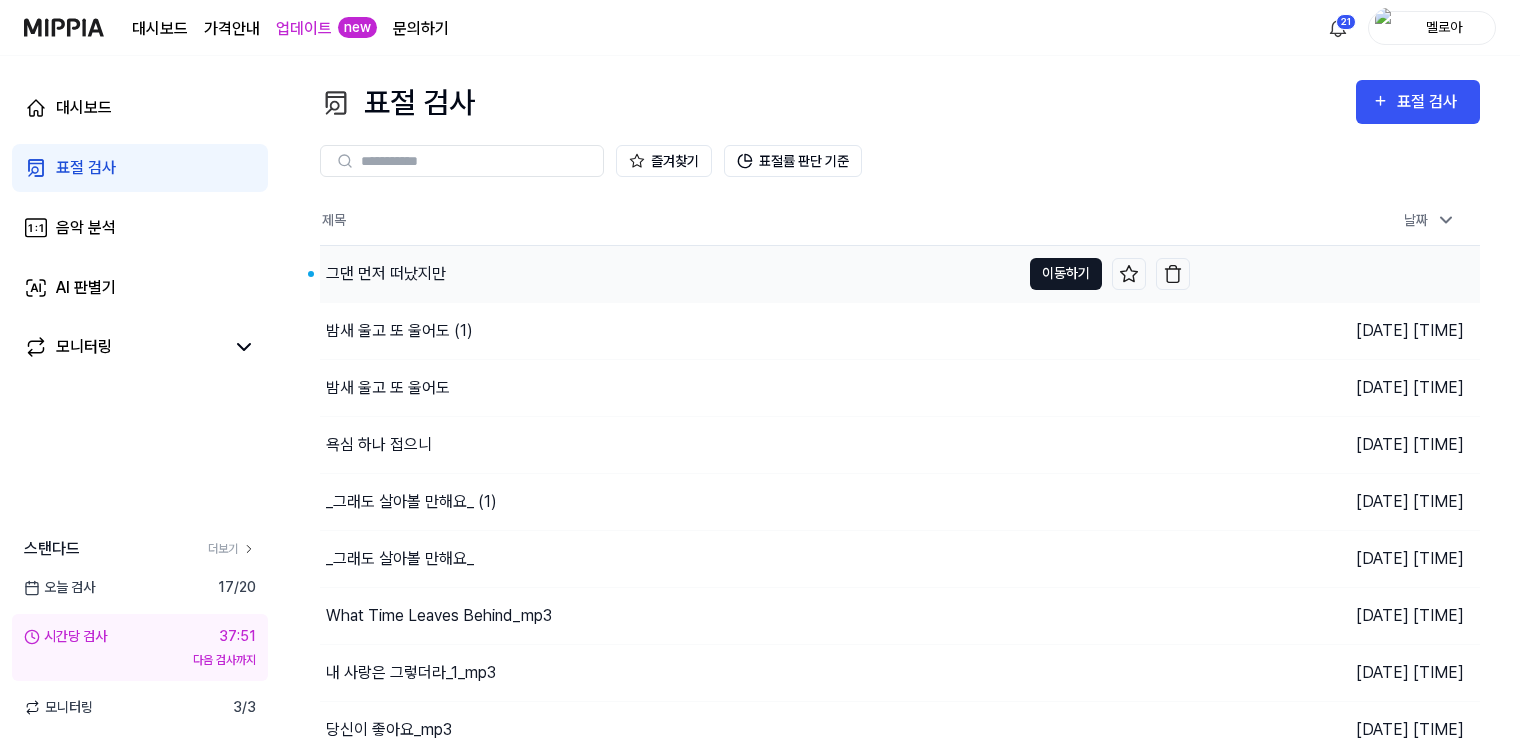 click on "이동하기" at bounding box center [1066, 274] 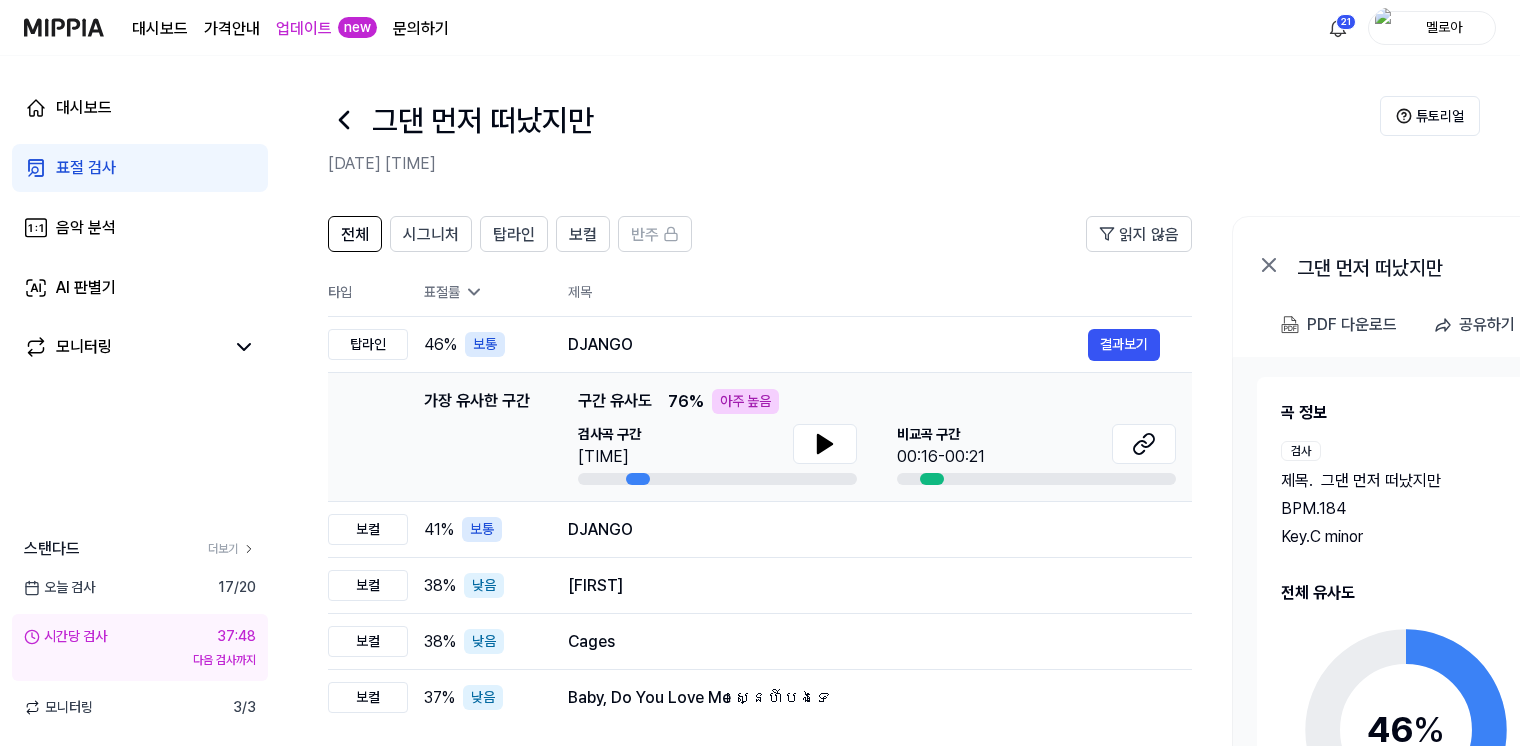 click on "검사 제목 . 그댄 먼저 떠났지만 BPM.  184 Key.  C minor" at bounding box center (1405, 495) 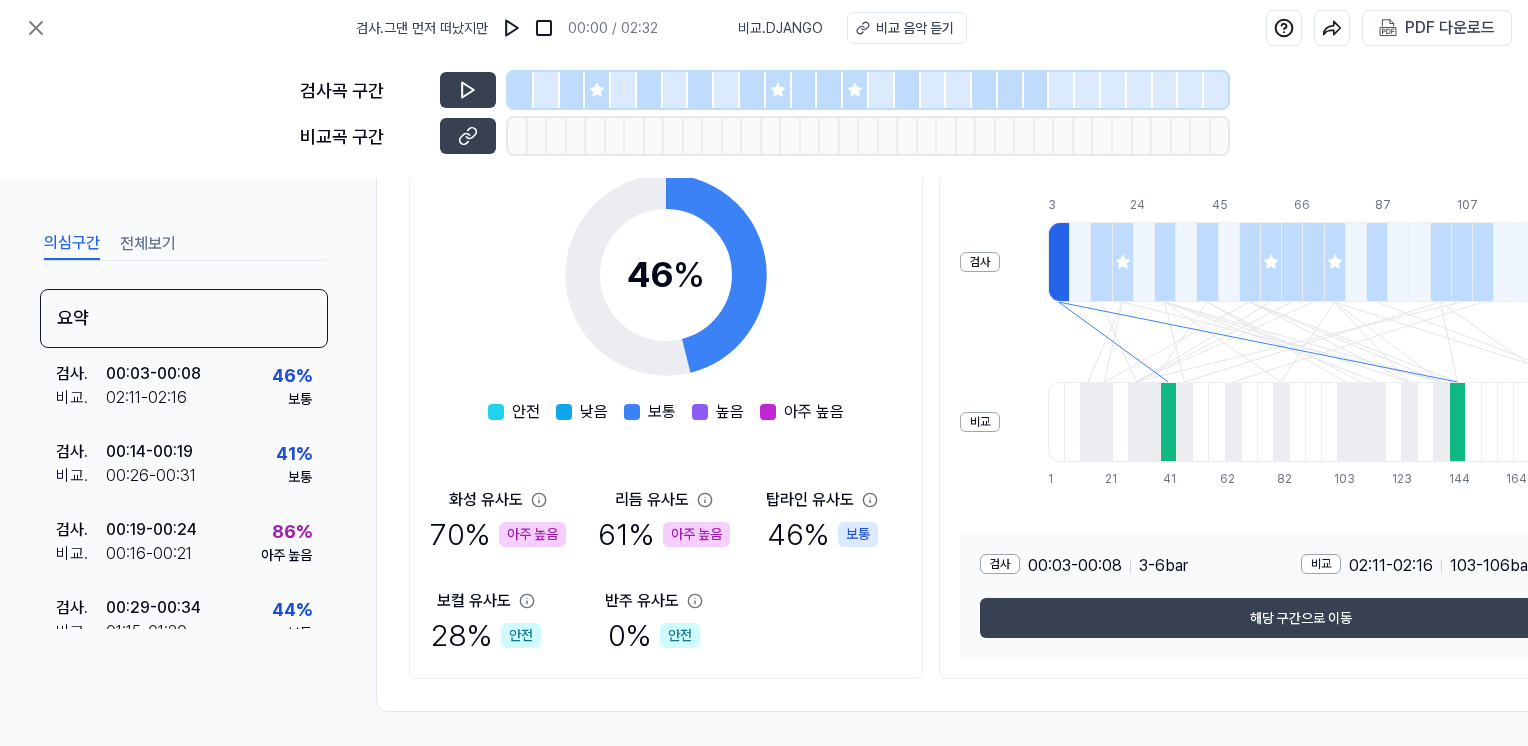scroll, scrollTop: 324, scrollLeft: 0, axis: vertical 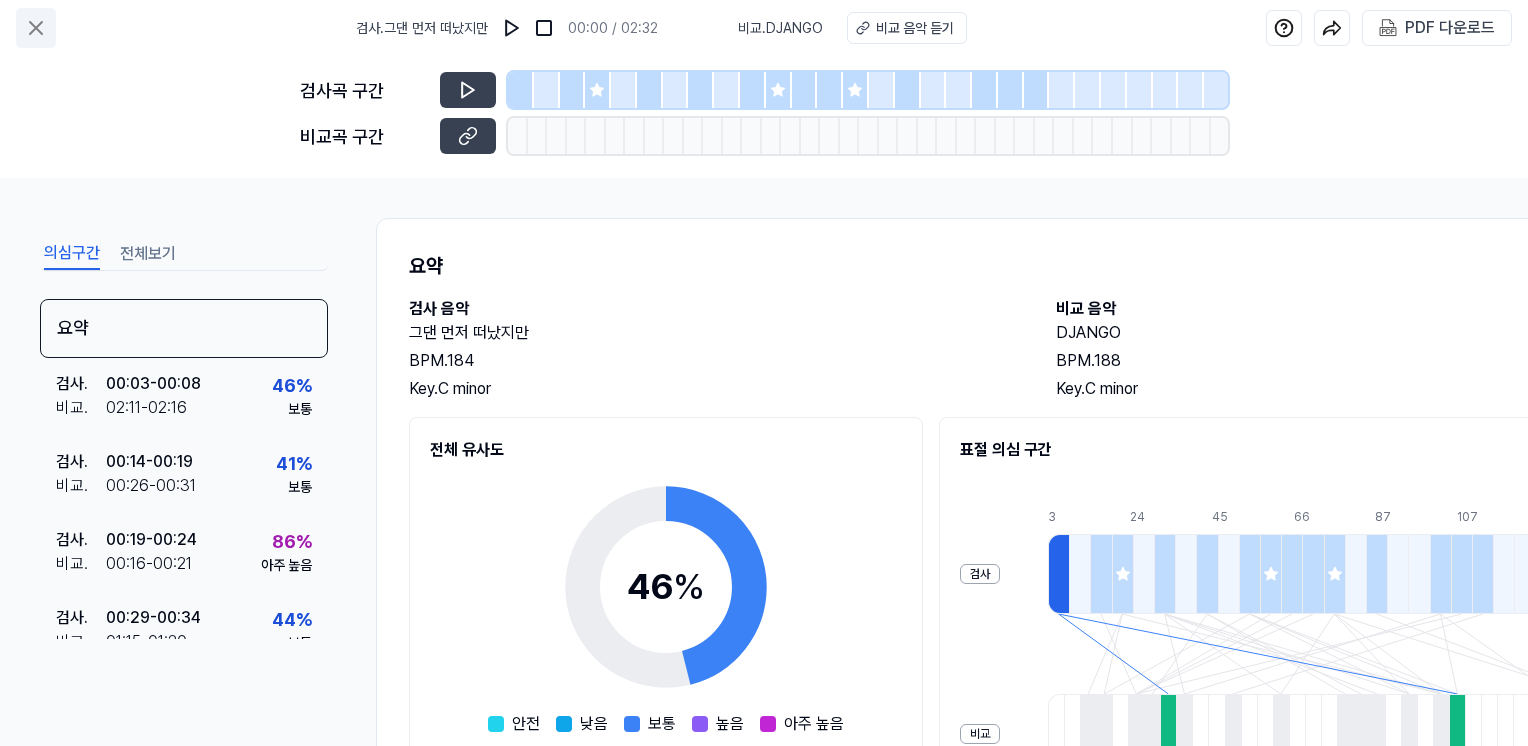 click 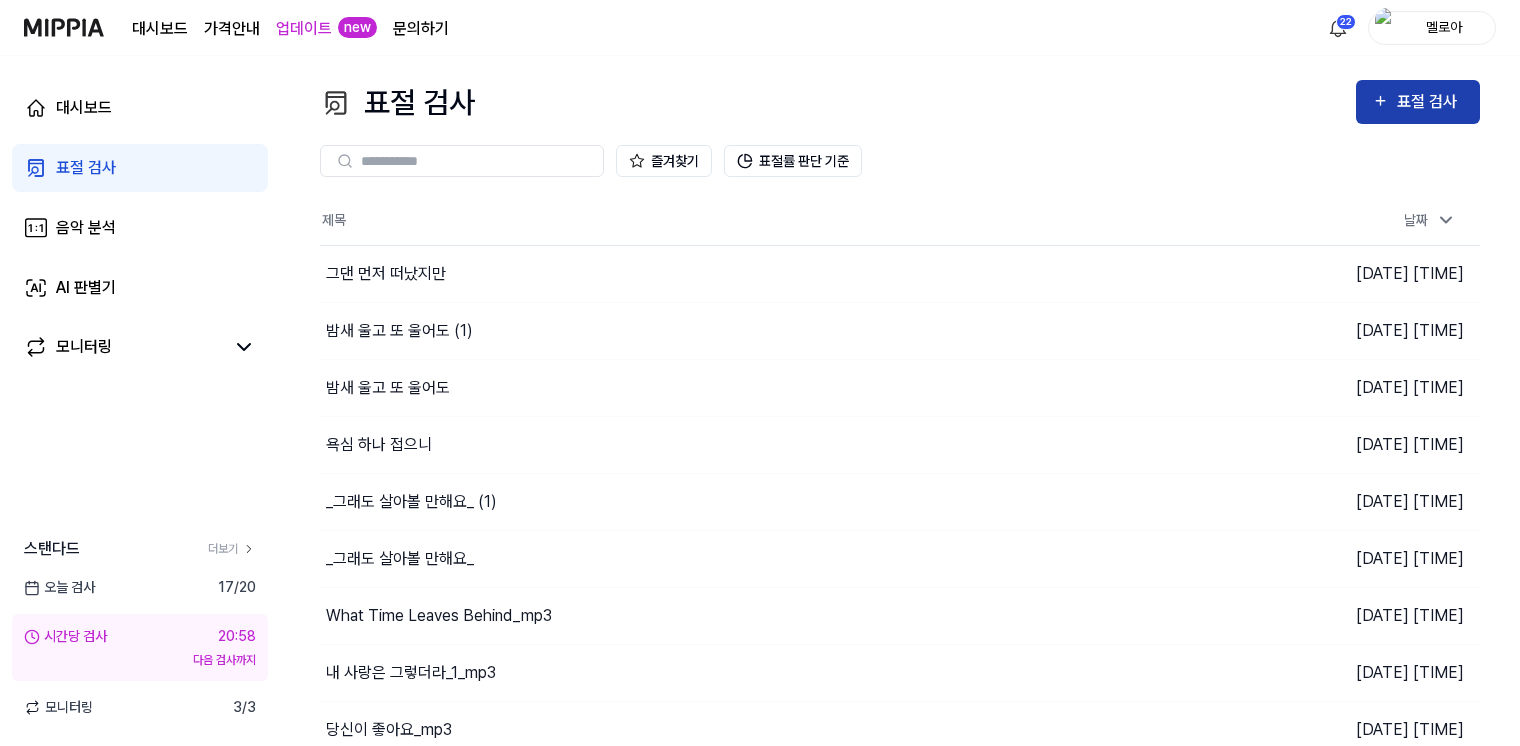 click on "표절 검사" at bounding box center [1430, 102] 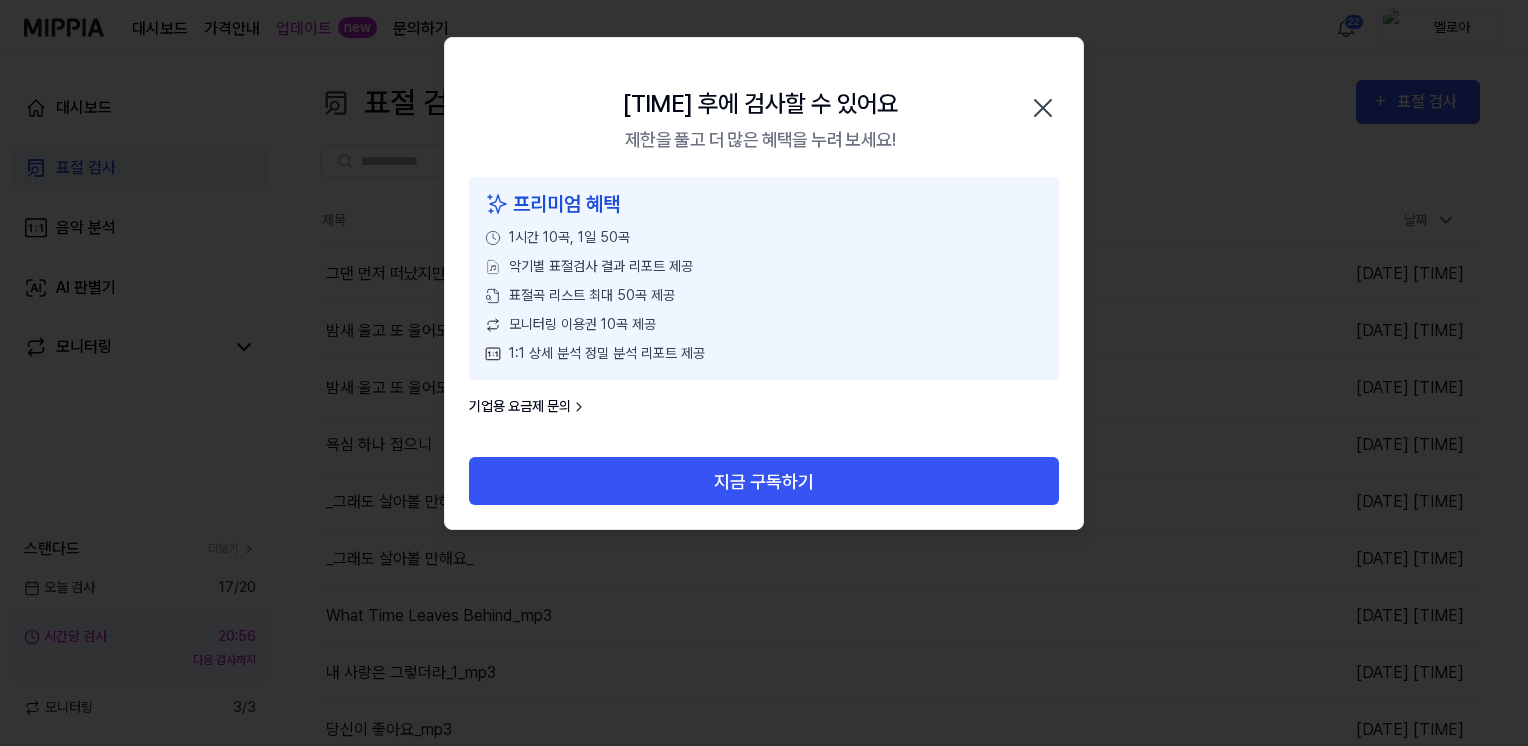 click 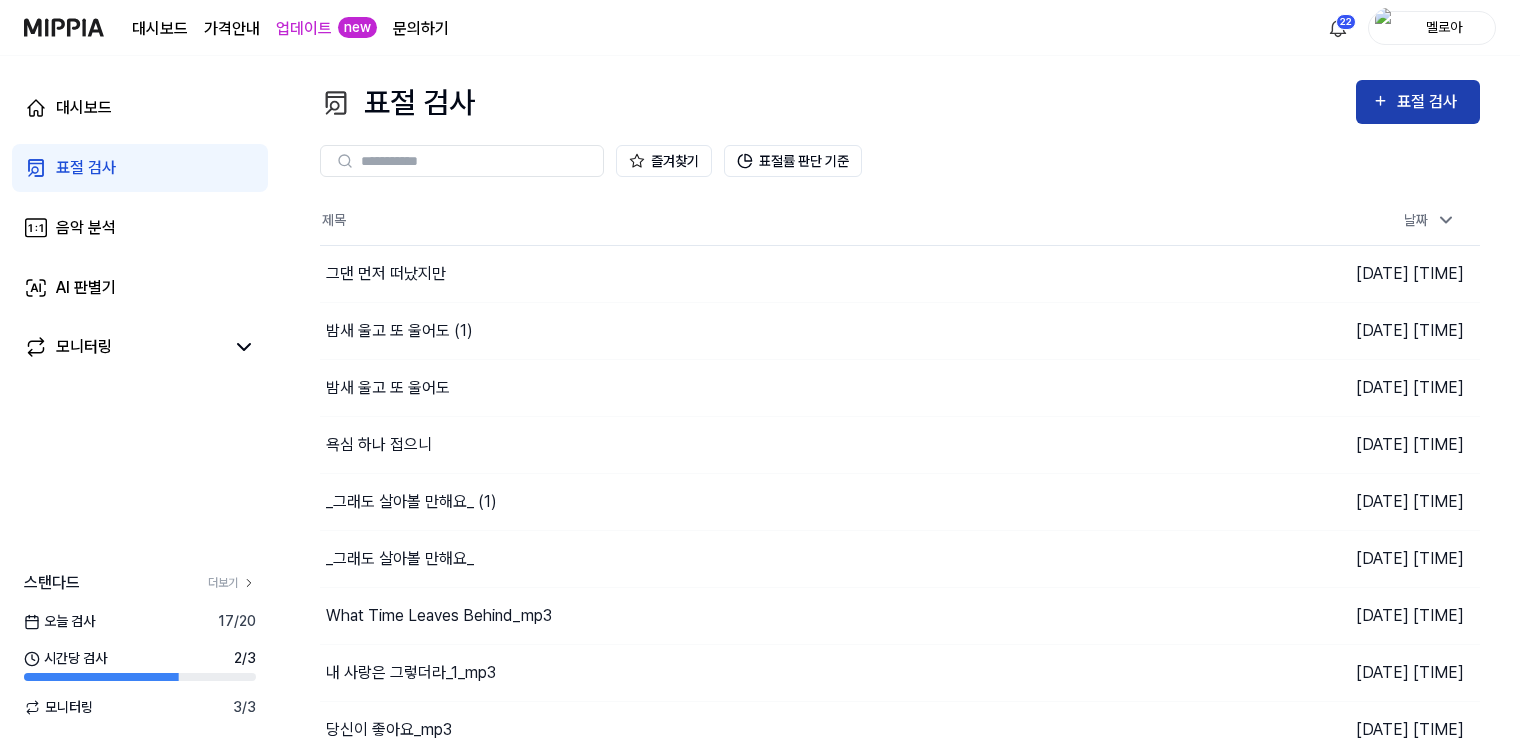 click 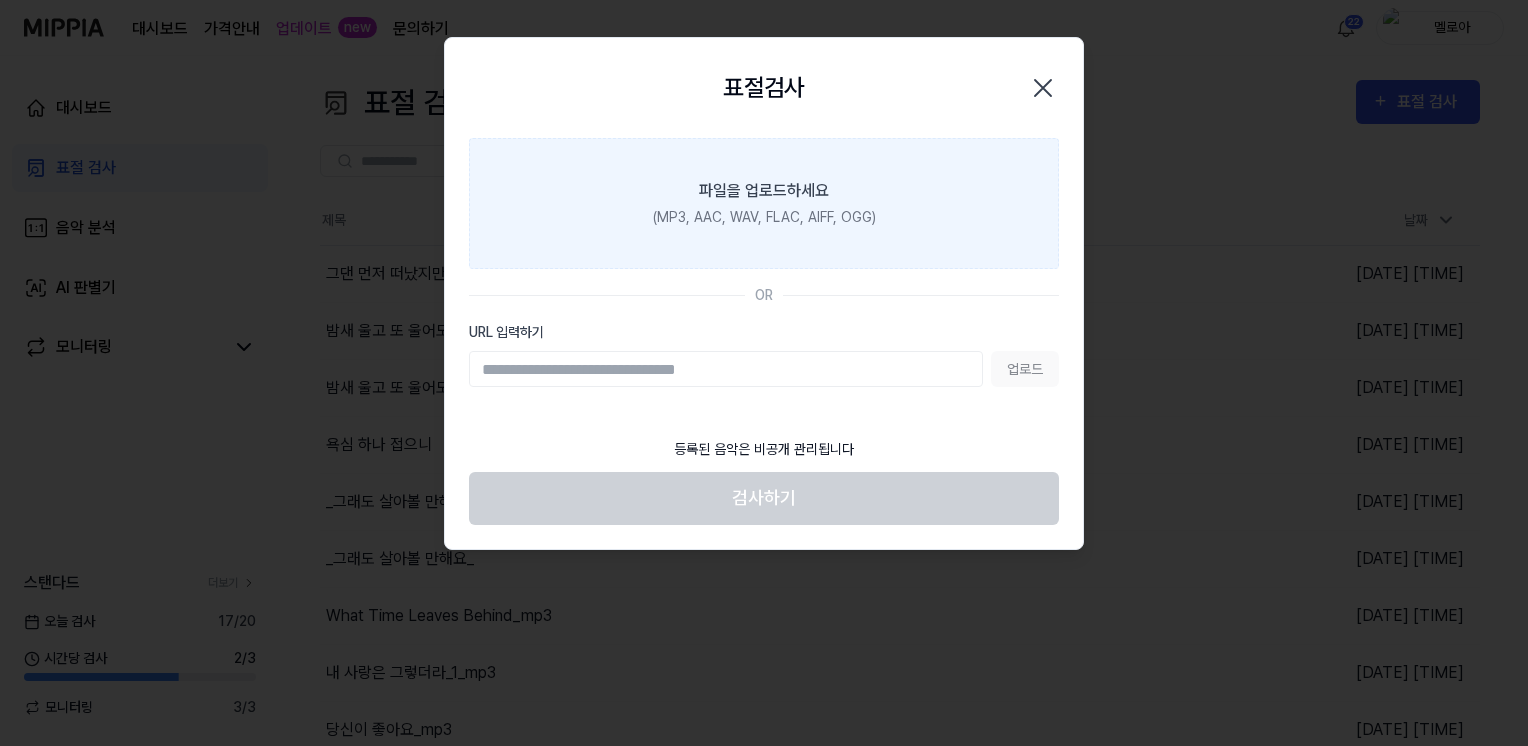 click on "파일을 업로드하세요 (MP3, AAC, WAV, FLAC, AIFF, OGG)" at bounding box center (764, 203) 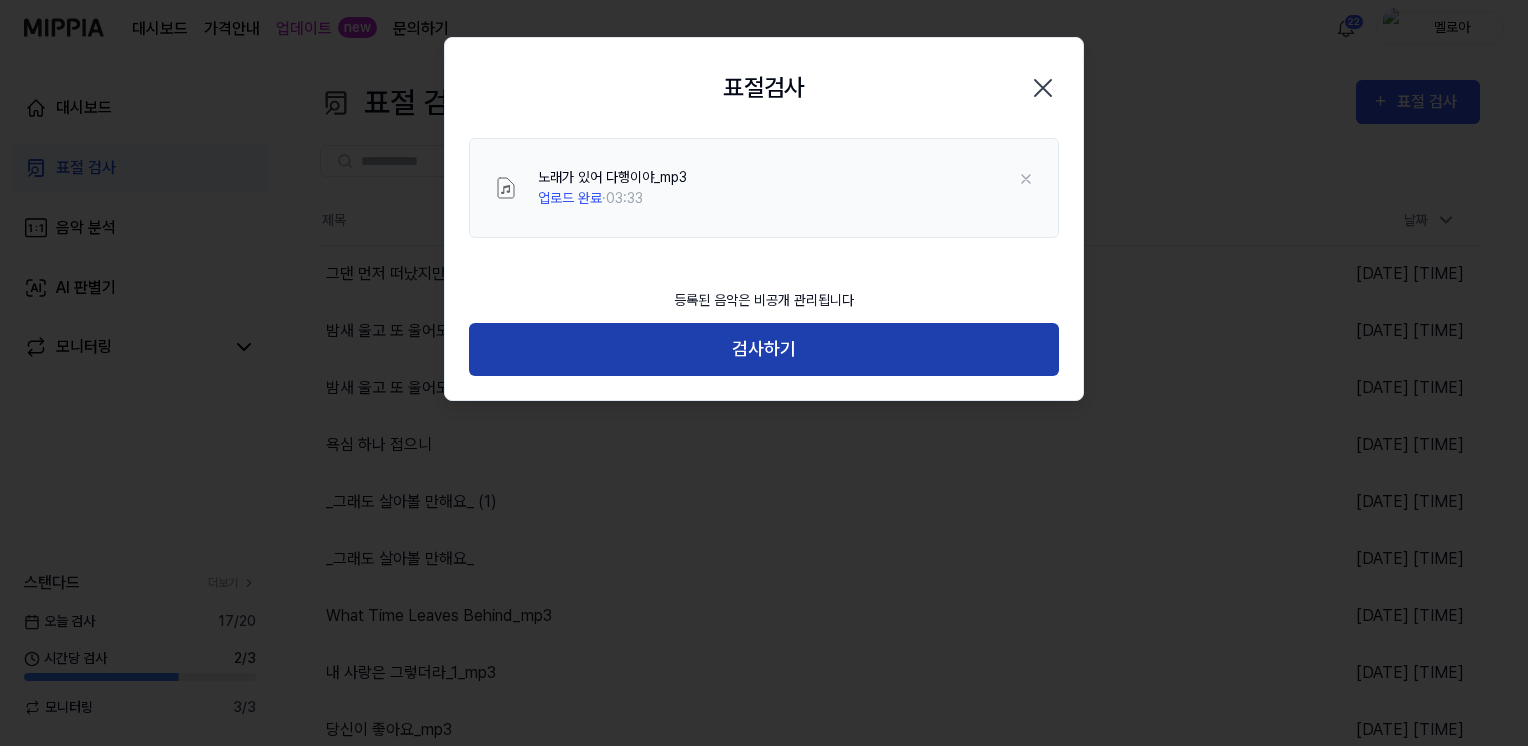 click on "검사하기" at bounding box center (764, 349) 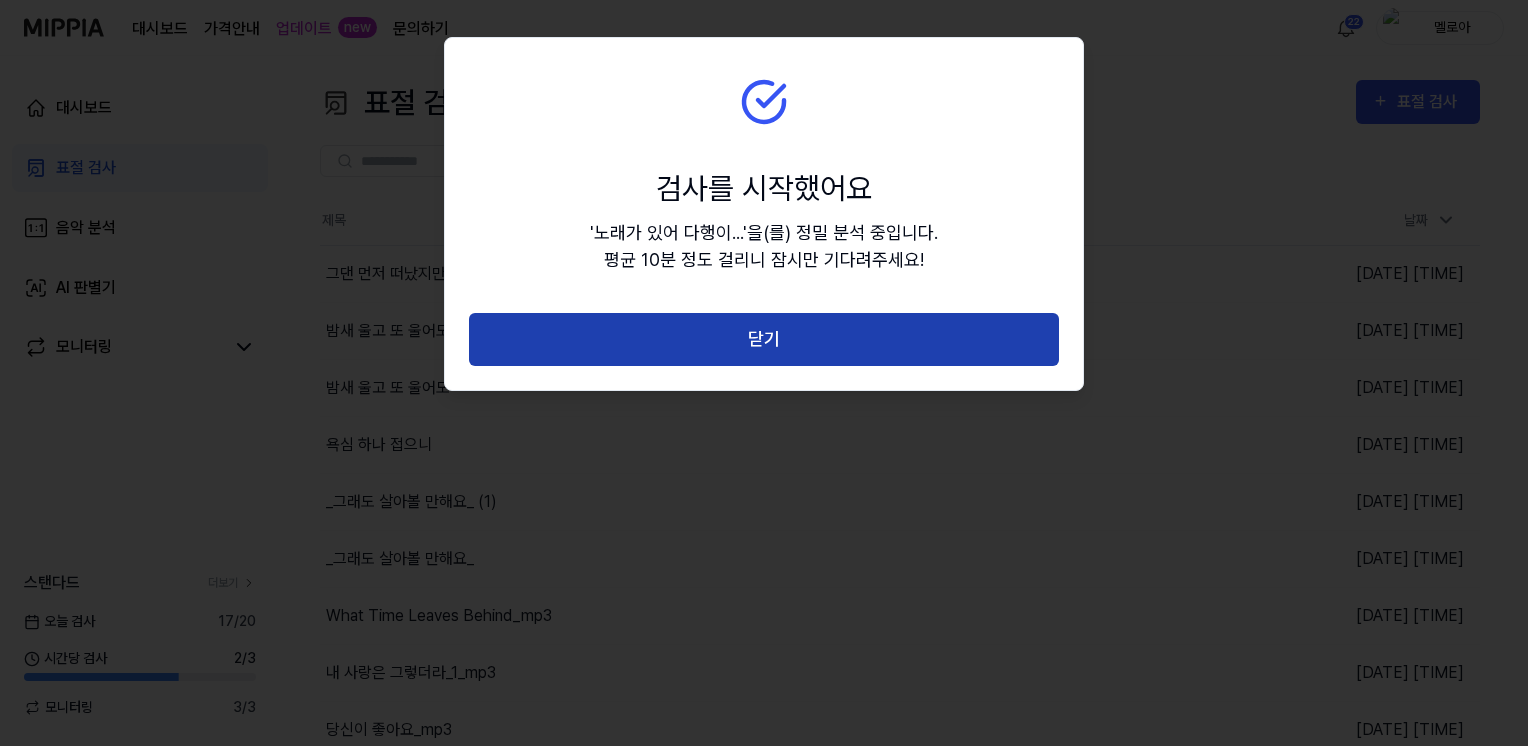 click on "닫기" at bounding box center [764, 339] 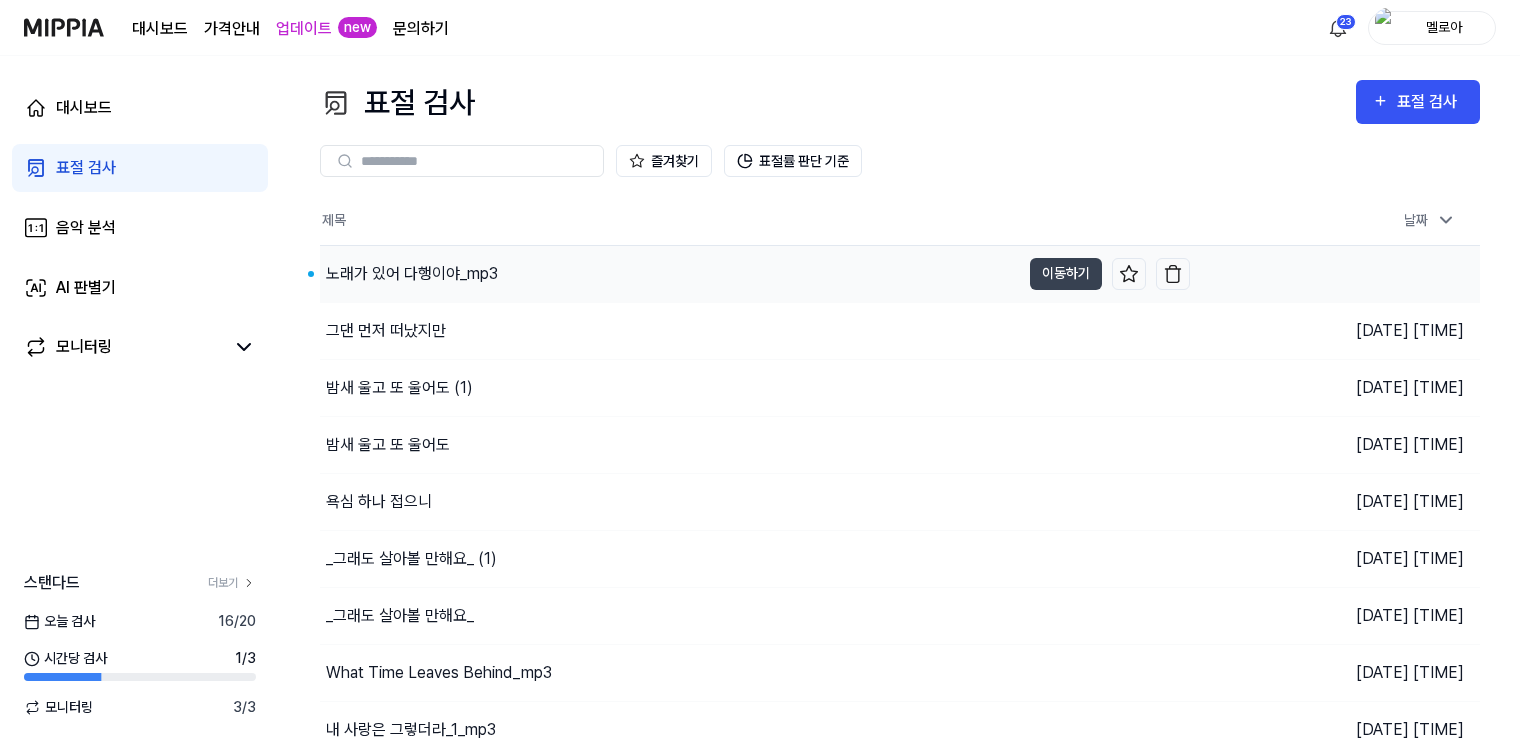 click on "노래가 있어 다행이야_mp3" at bounding box center (412, 274) 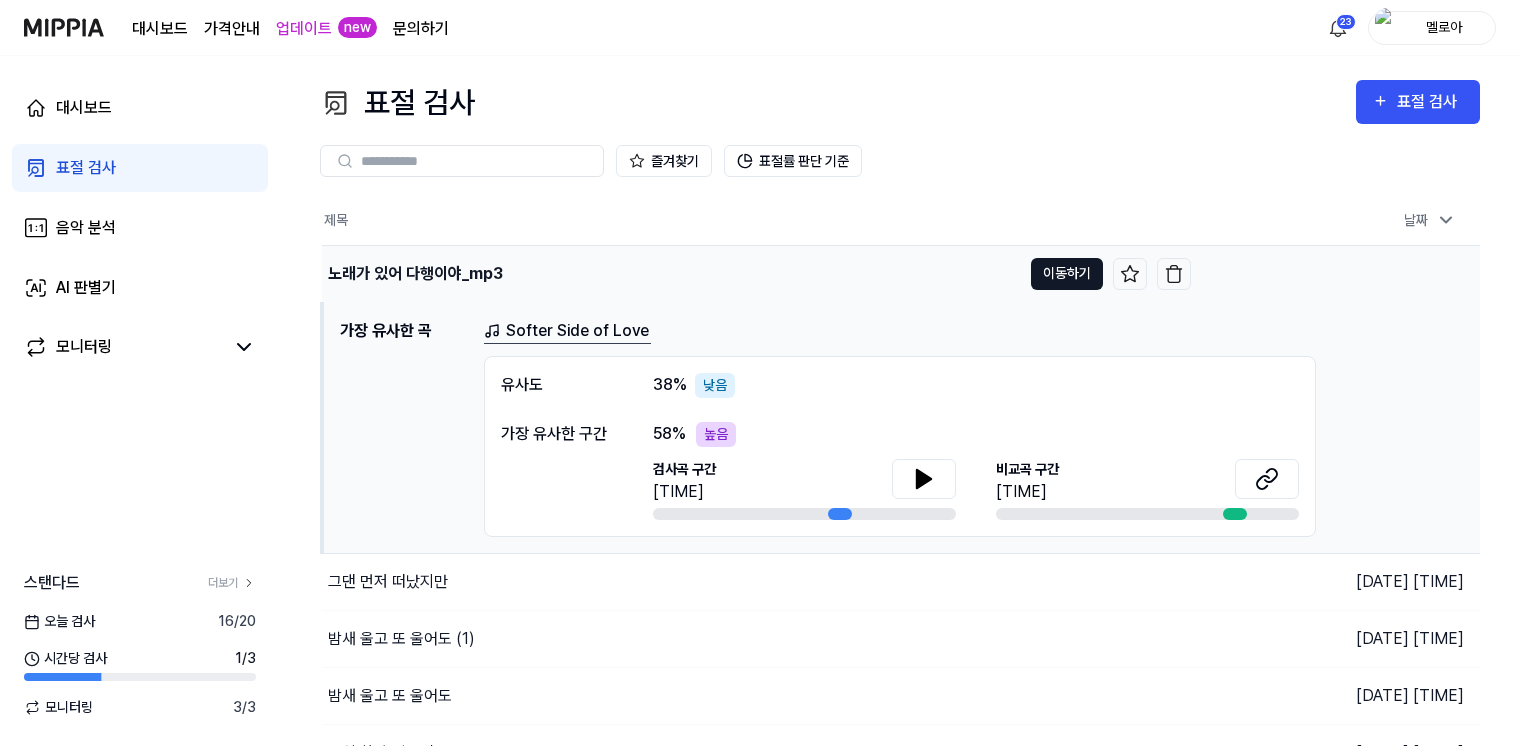 click on "이동하기" at bounding box center [1067, 274] 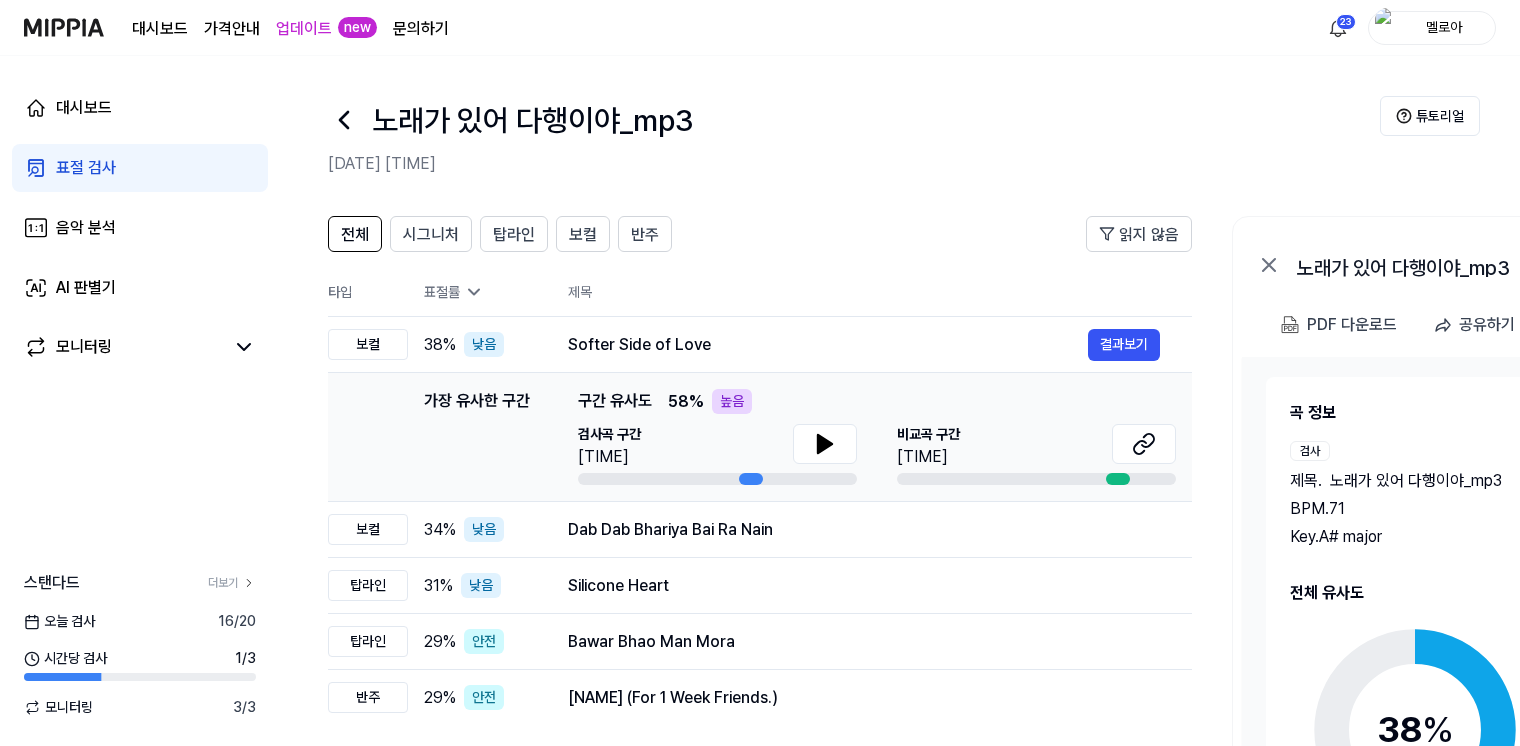 click on "Key.  A# major" at bounding box center (1408, 537) 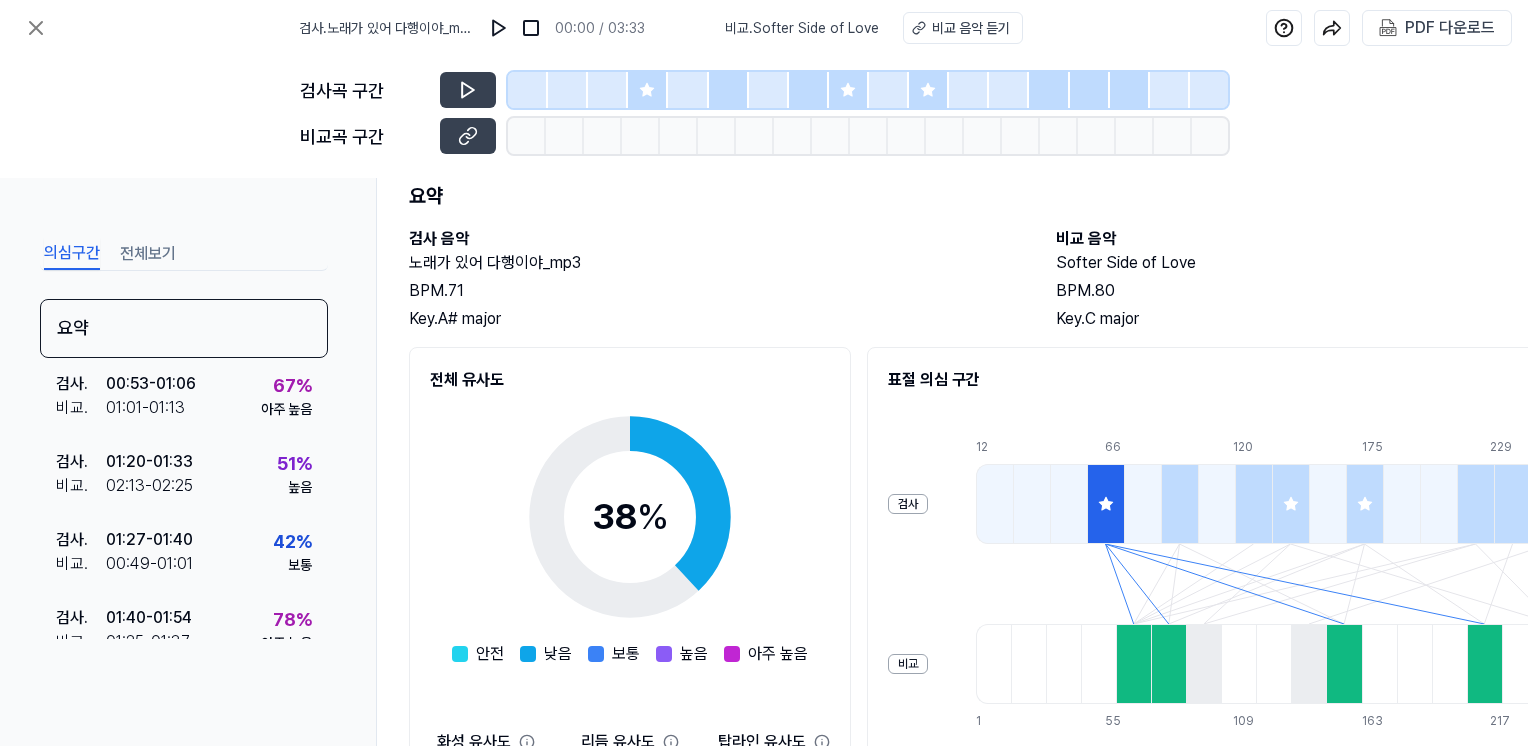 scroll, scrollTop: 0, scrollLeft: 0, axis: both 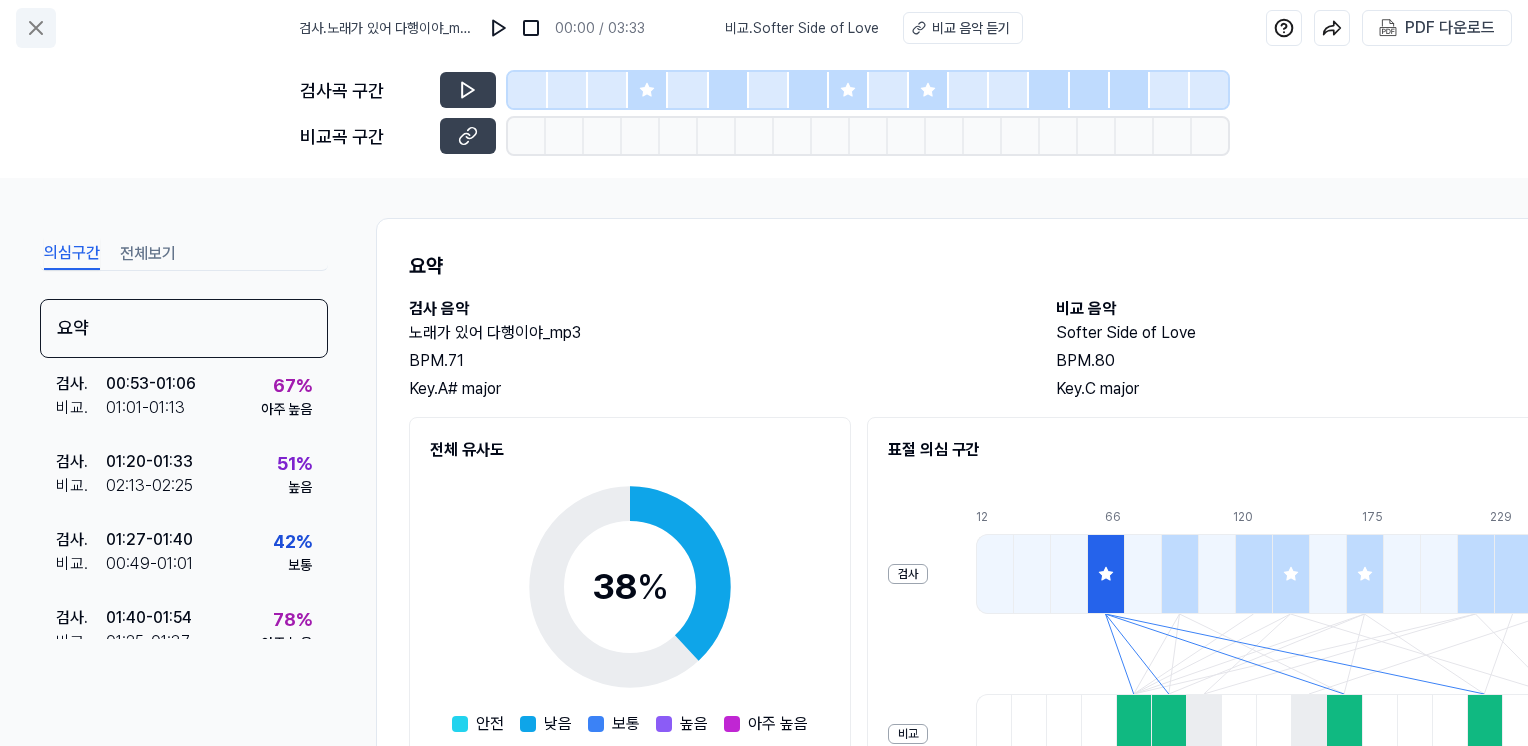click 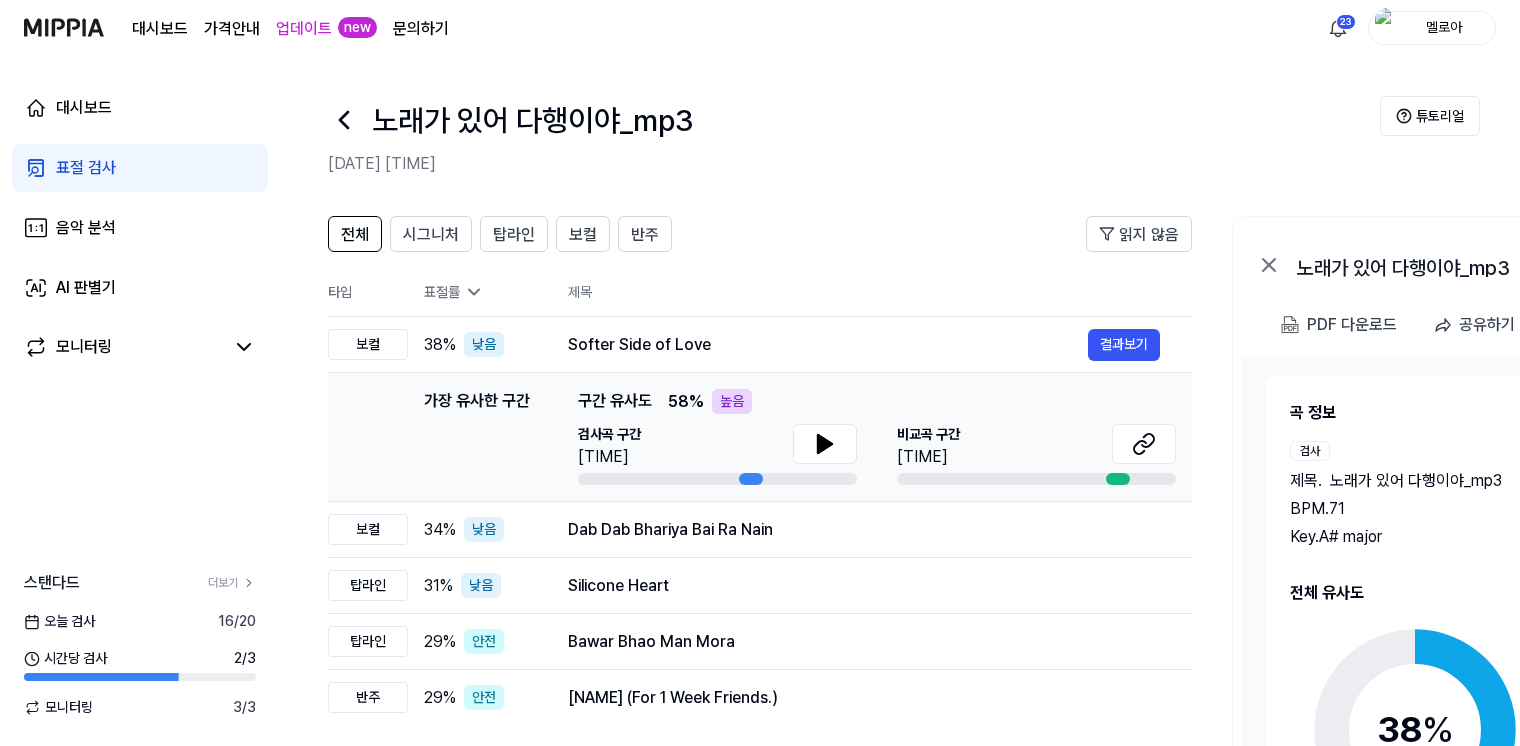 click 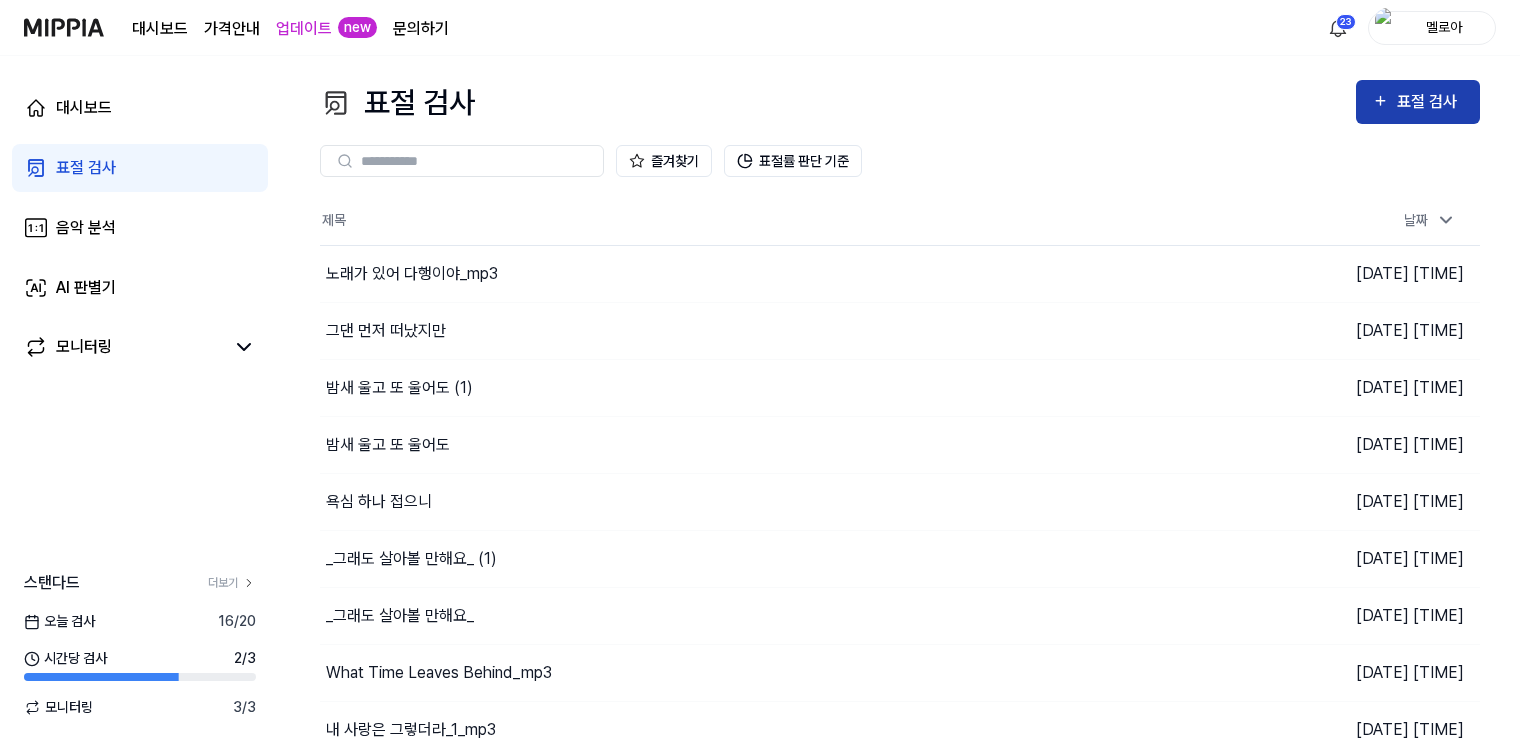 click on "표절 검사" at bounding box center (1430, 102) 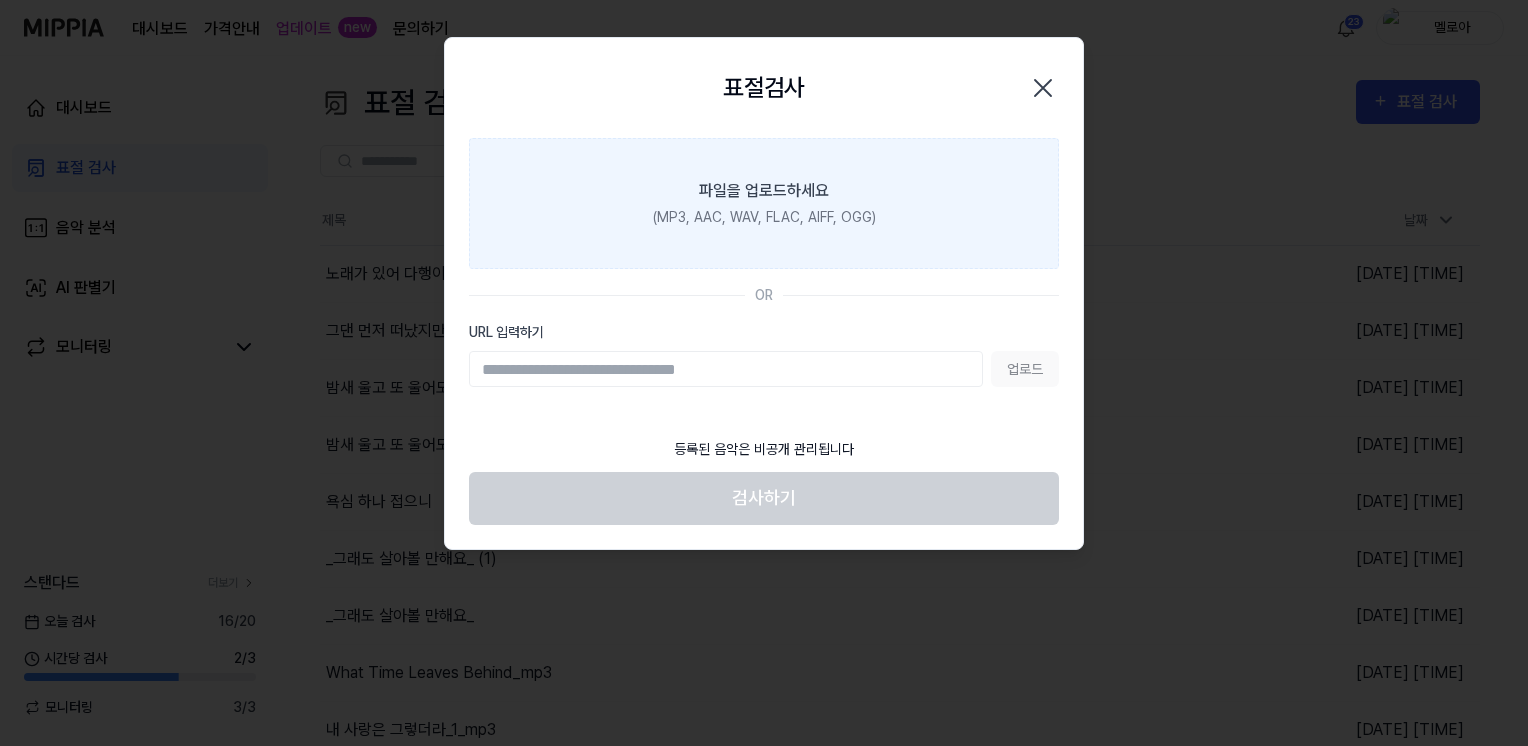 click on "파일을 업로드하세요 (MP3, AAC, WAV, FLAC, AIFF, OGG)" at bounding box center (764, 203) 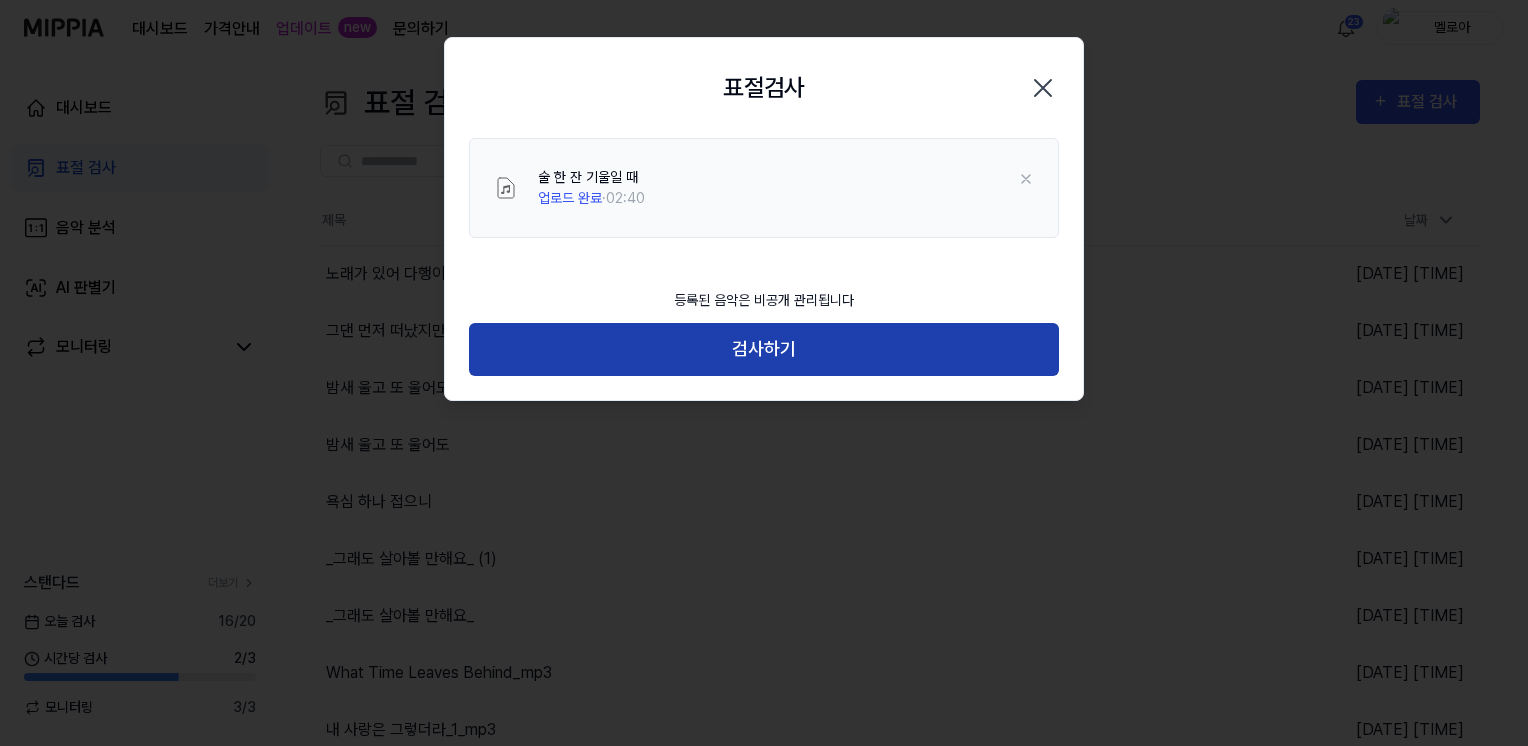click on "검사하기" at bounding box center [764, 349] 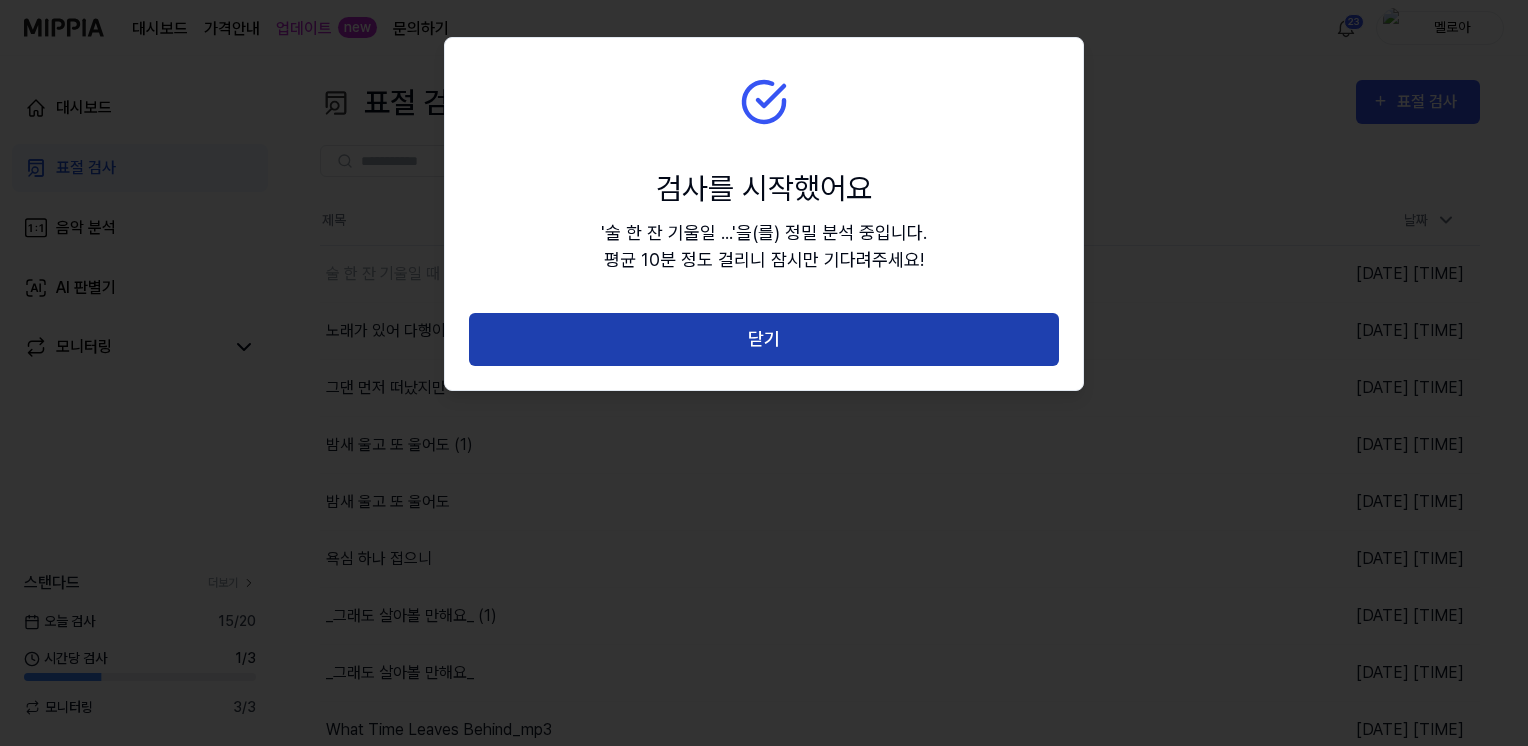 click on "닫기" at bounding box center [764, 339] 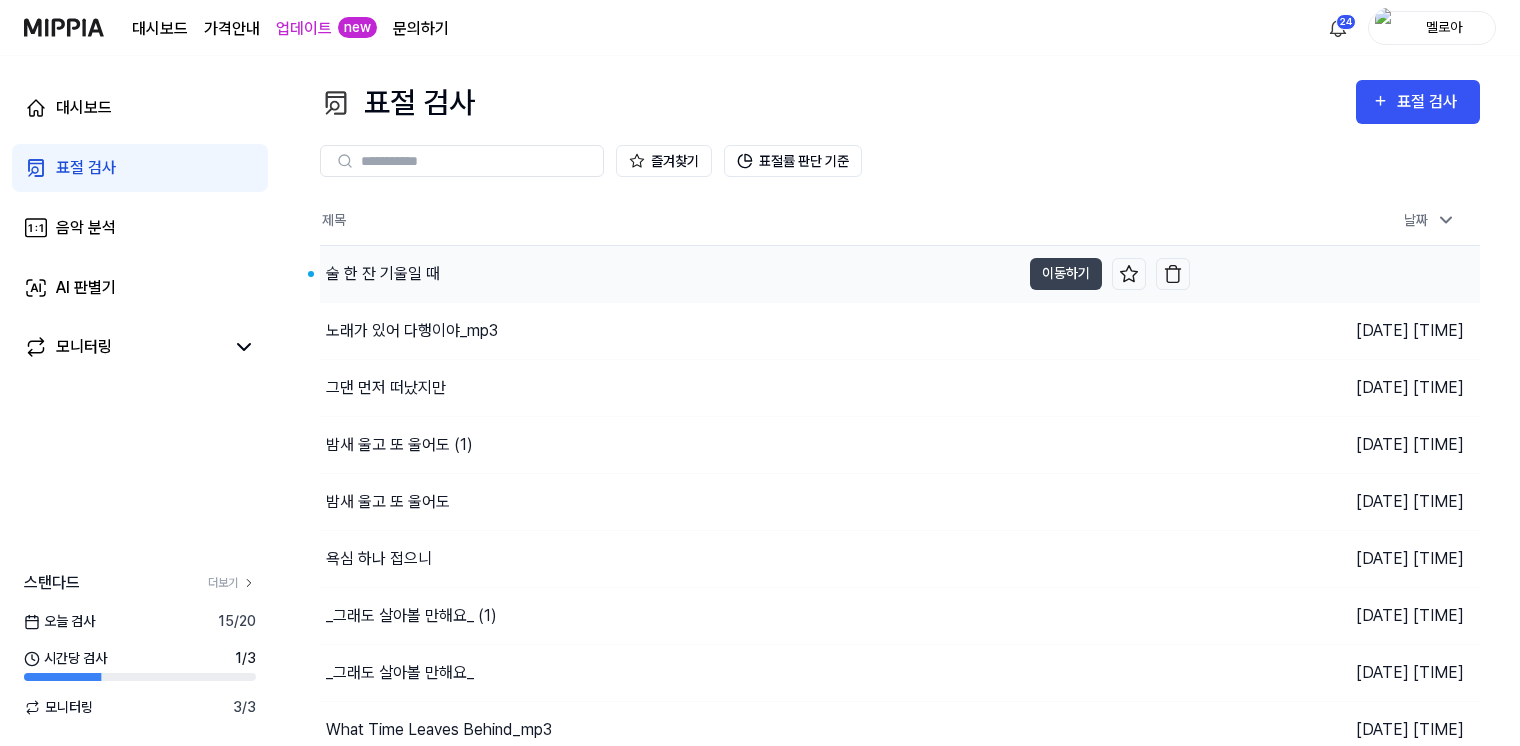 click on "술 한 잔 기울일 때" at bounding box center [383, 274] 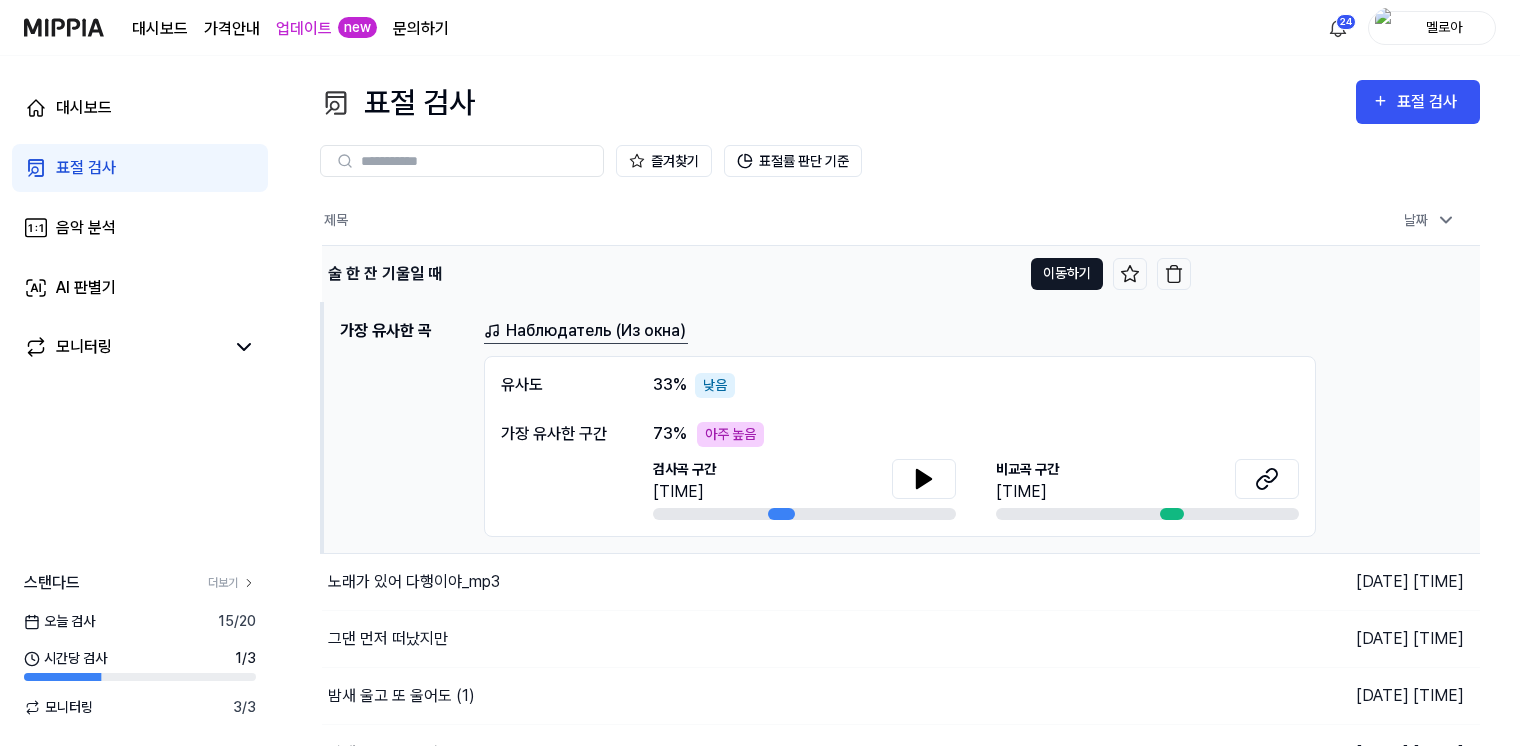 click on "이동하기" at bounding box center (1067, 274) 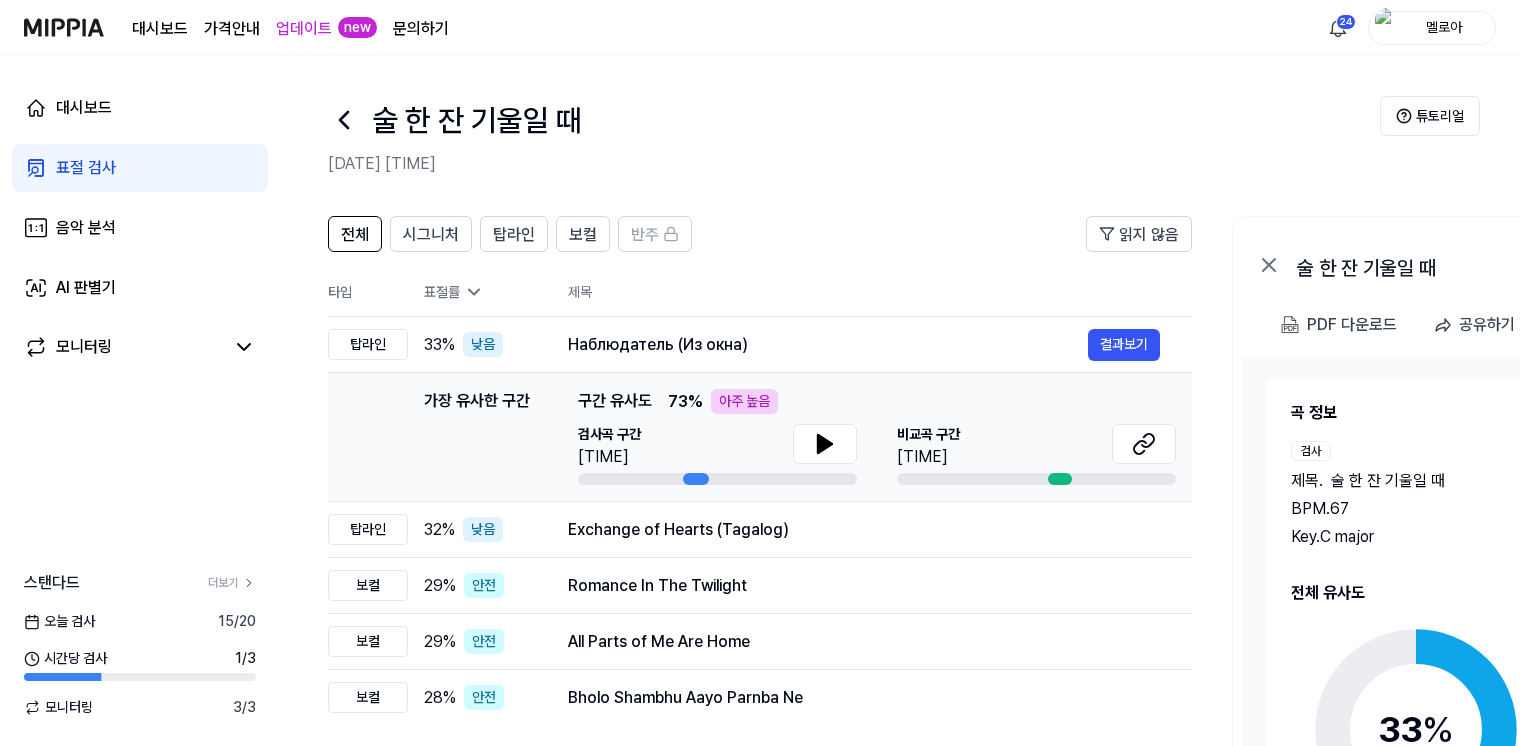 click on "검사 제목 . 술 한 잔 기울일 때 BPM.  67 Key.  C major" at bounding box center [1409, 495] 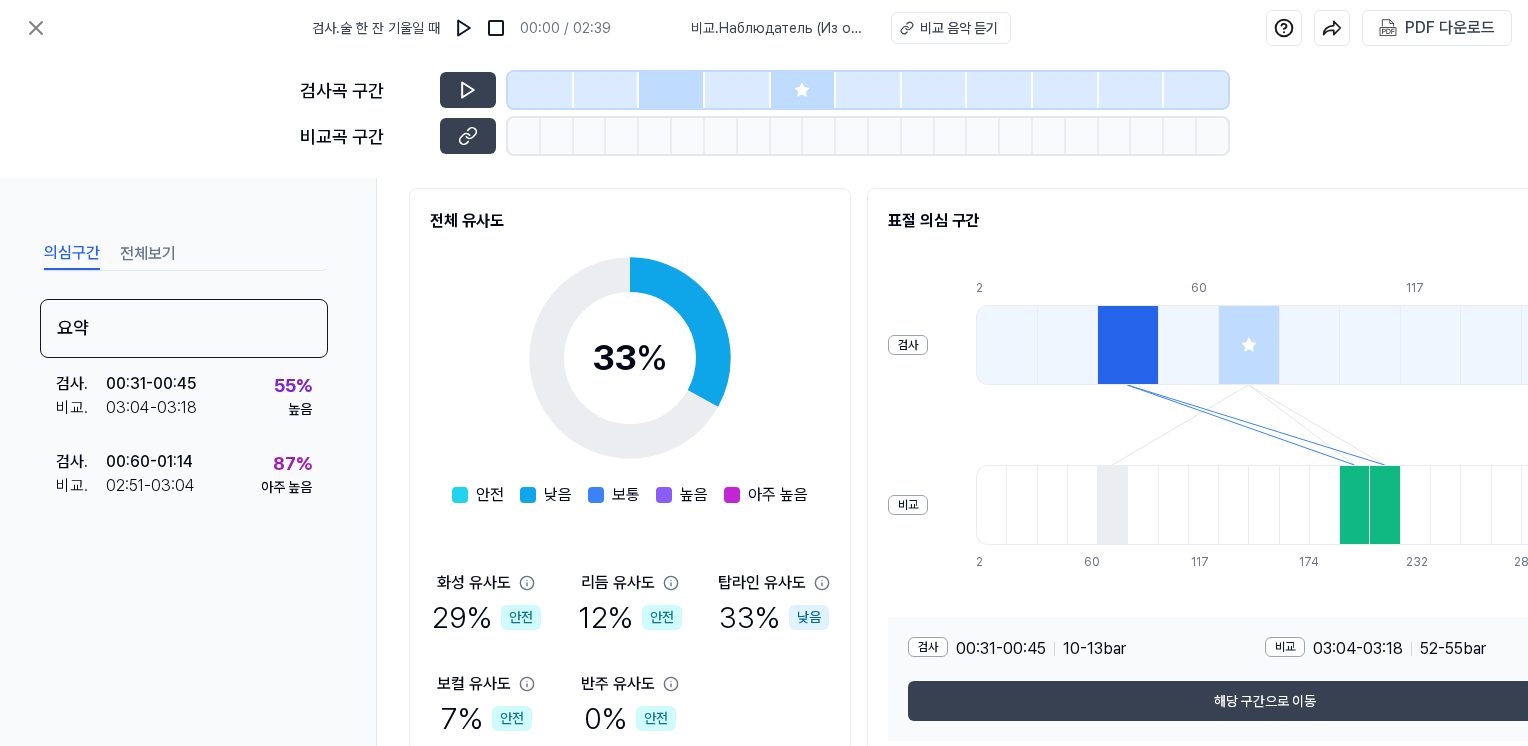 scroll, scrollTop: 24, scrollLeft: 0, axis: vertical 